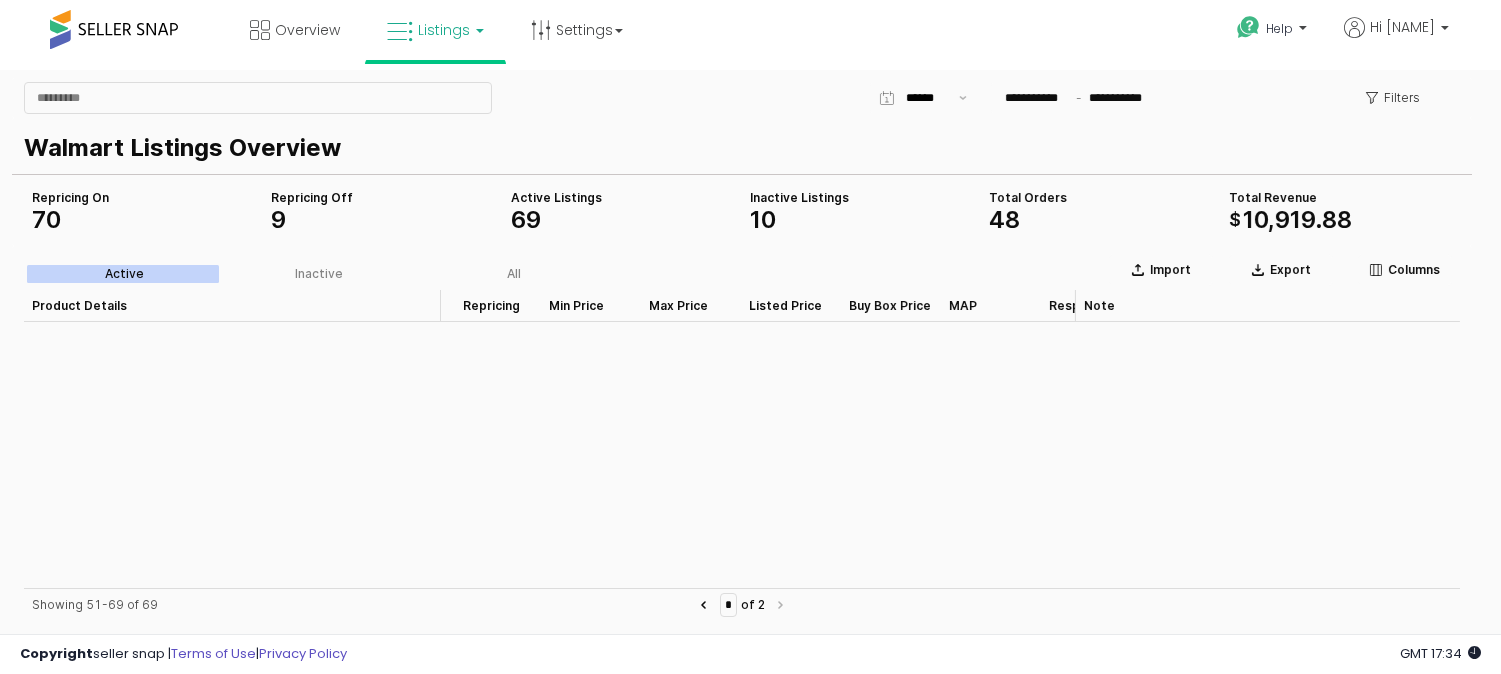 scroll, scrollTop: 0, scrollLeft: 0, axis: both 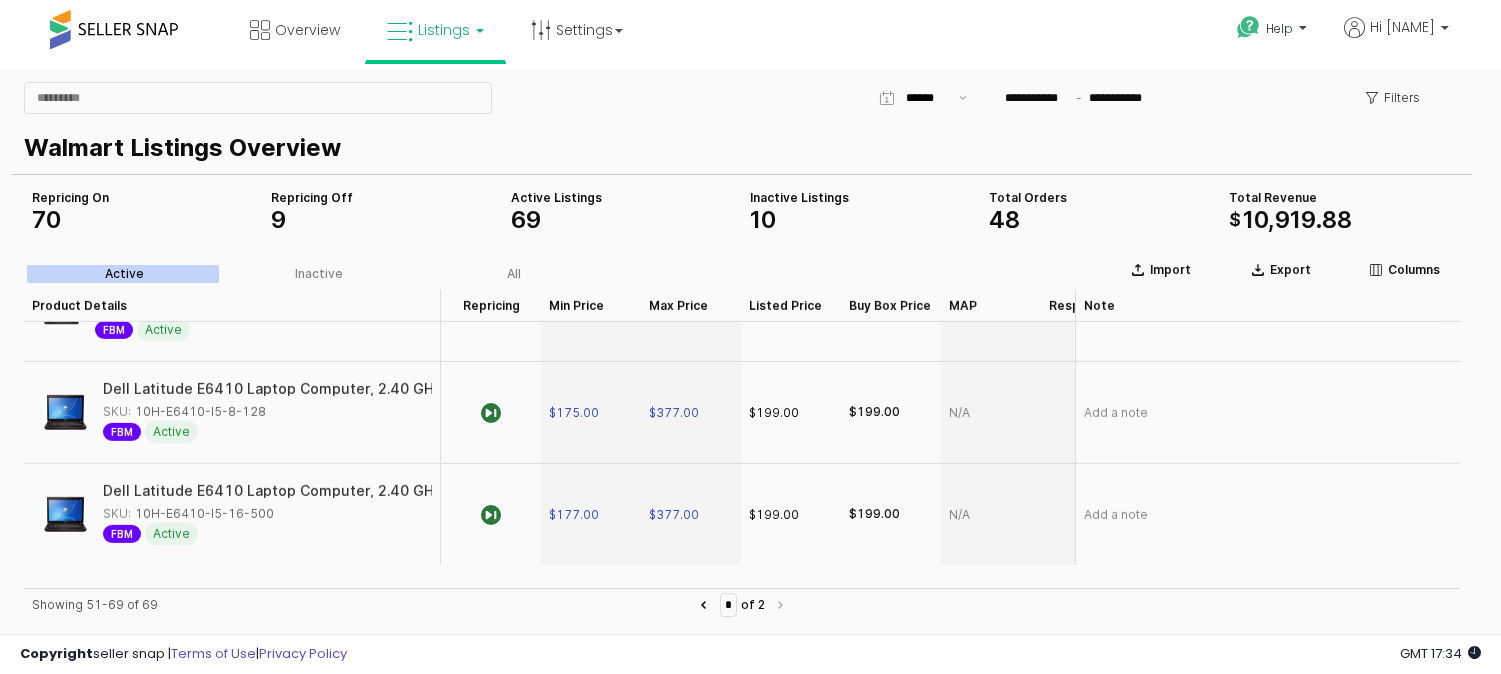 click on "Listings" at bounding box center [435, 30] 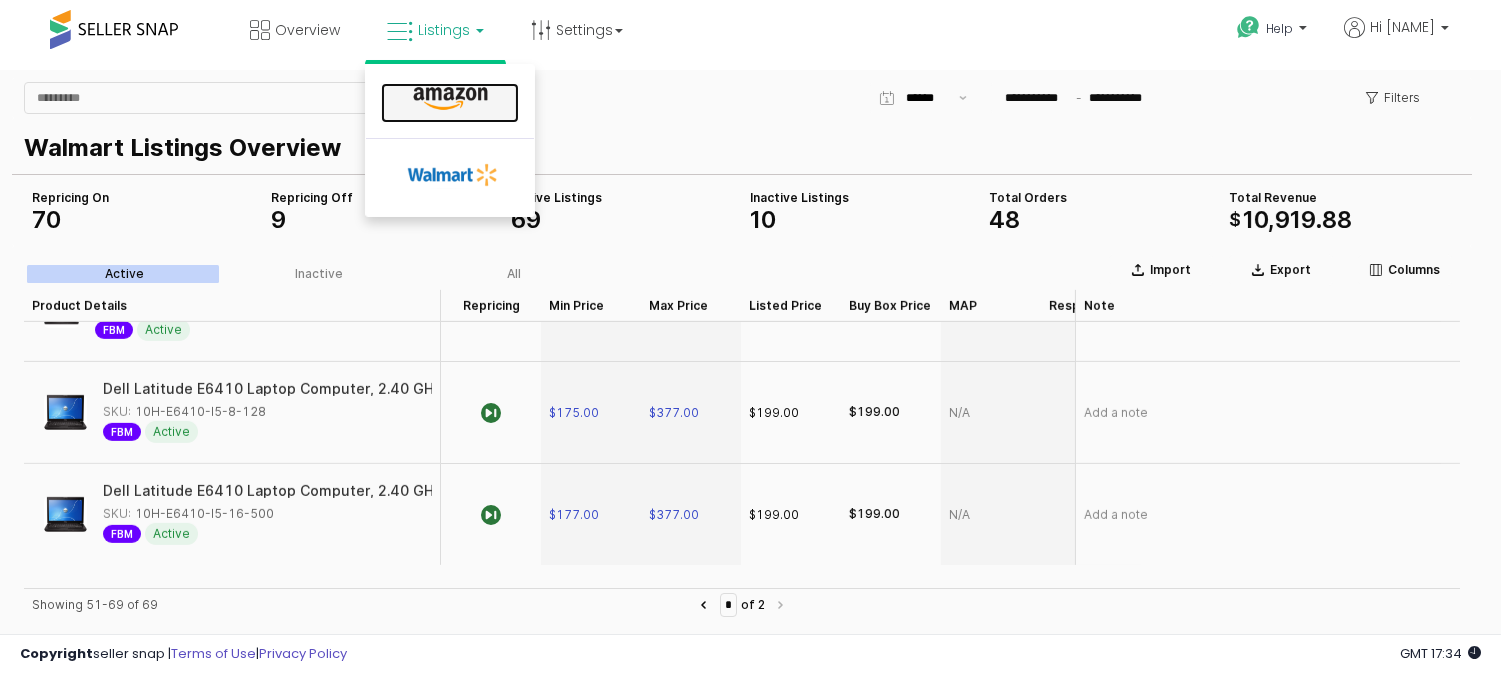 drag, startPoint x: 464, startPoint y: 100, endPoint x: 464, endPoint y: 34, distance: 66 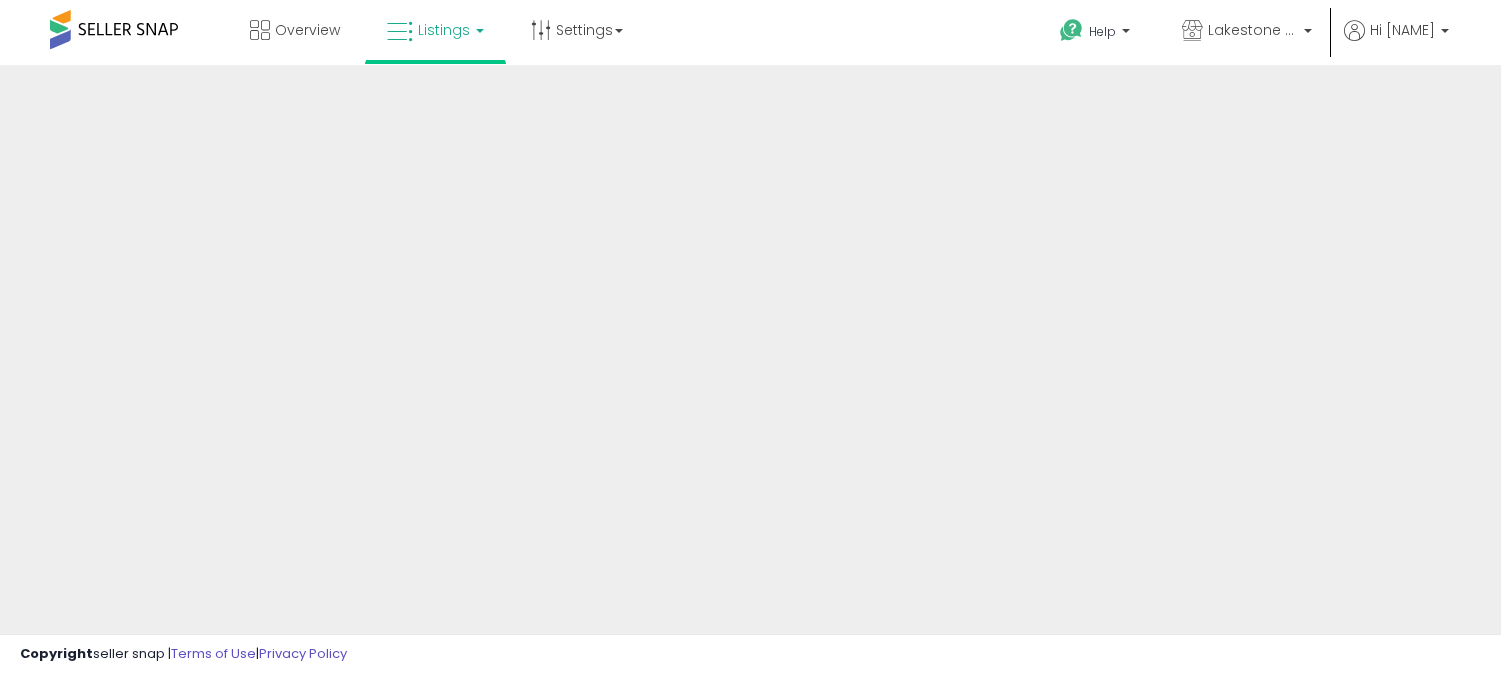 scroll, scrollTop: 0, scrollLeft: 0, axis: both 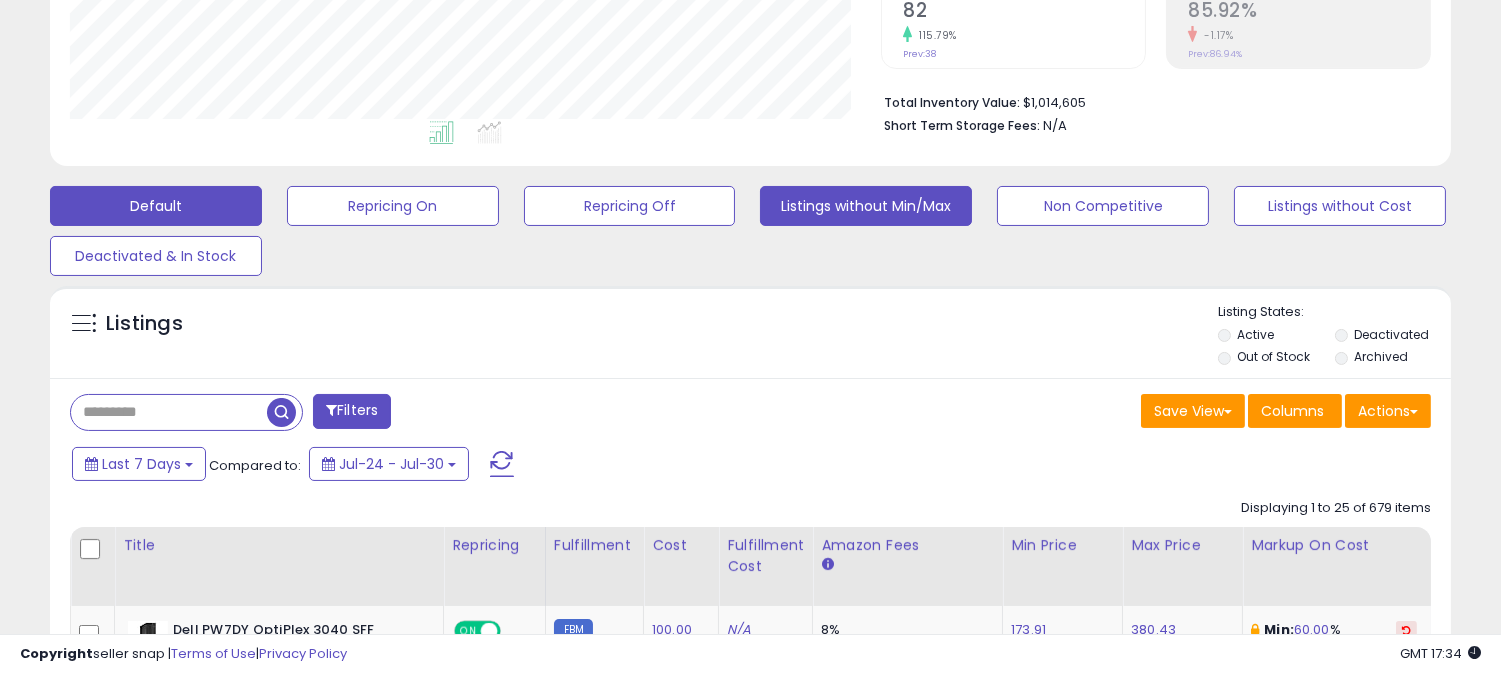 click on "Listings without Min/Max" at bounding box center (393, 206) 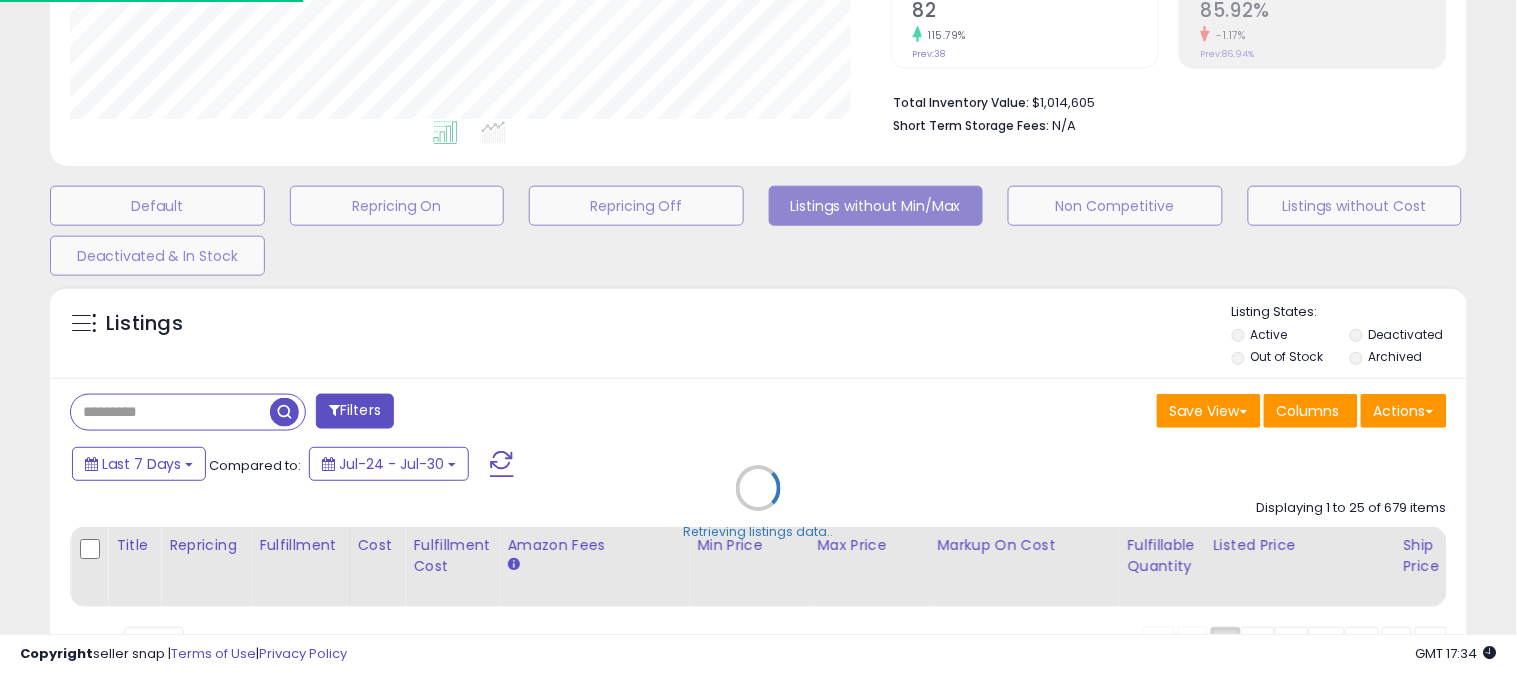 scroll, scrollTop: 999590, scrollLeft: 999178, axis: both 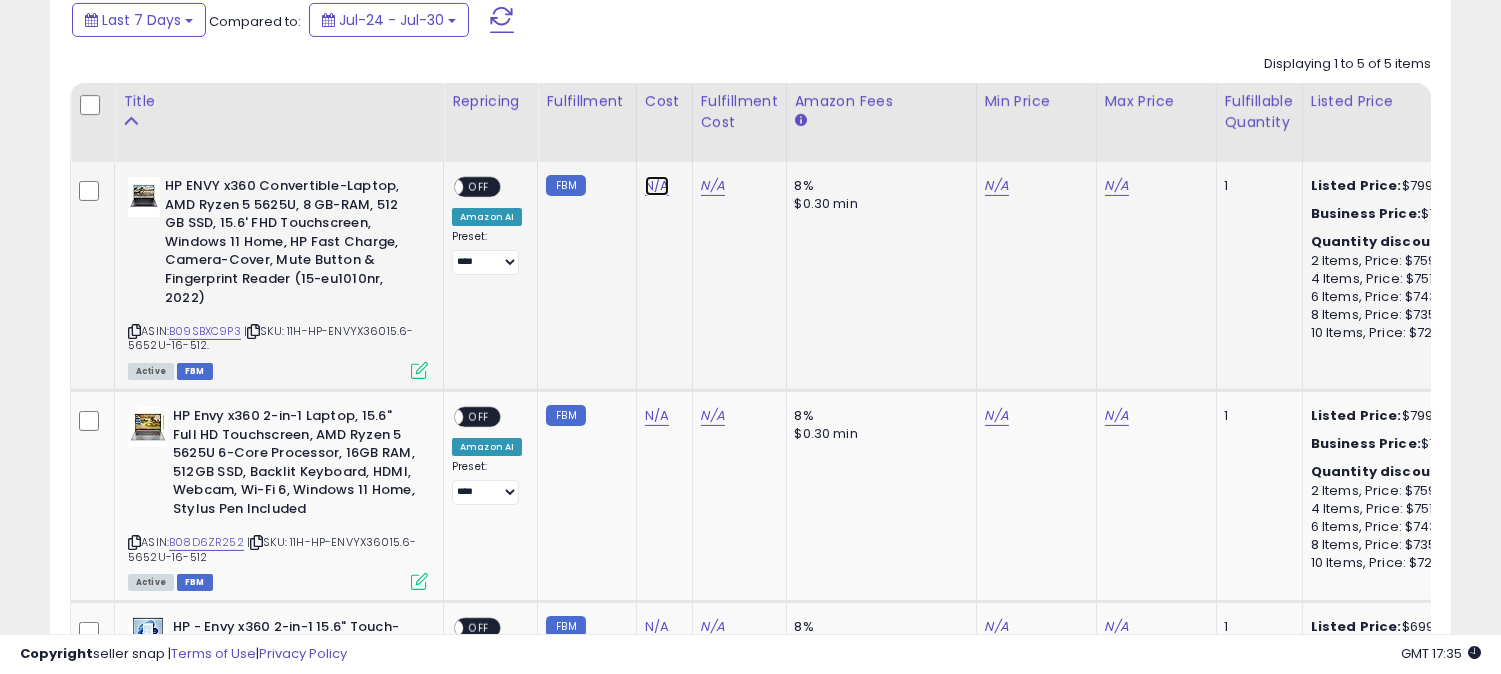 click on "N/A" at bounding box center [657, 186] 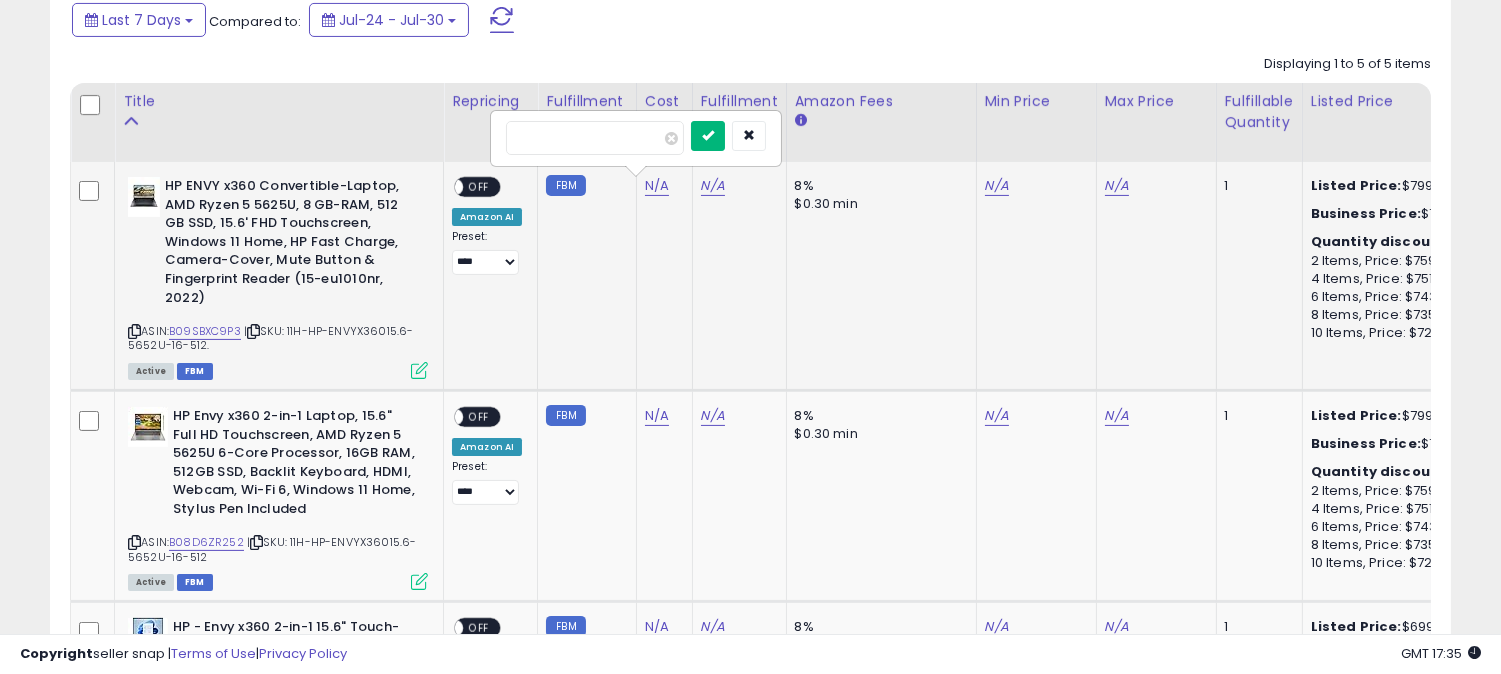 type on "***" 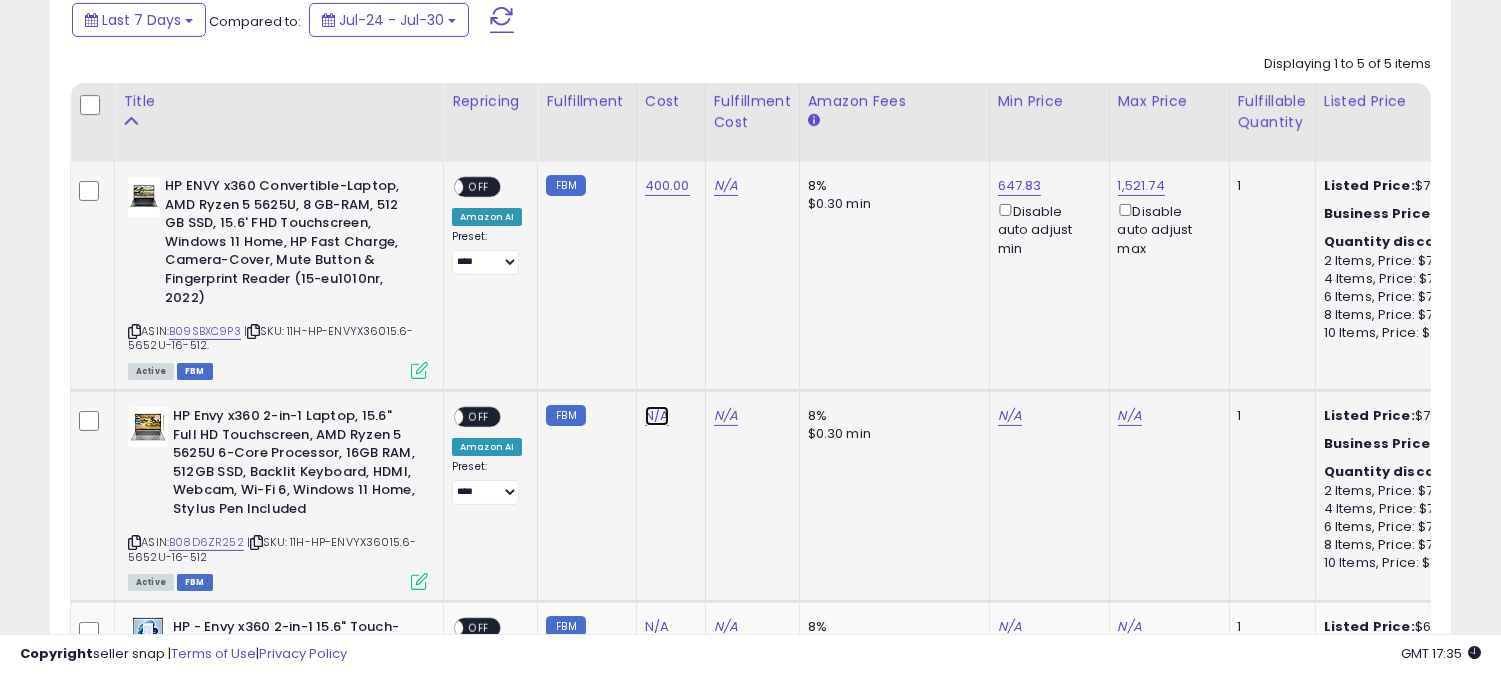 click on "N/A" at bounding box center (657, 416) 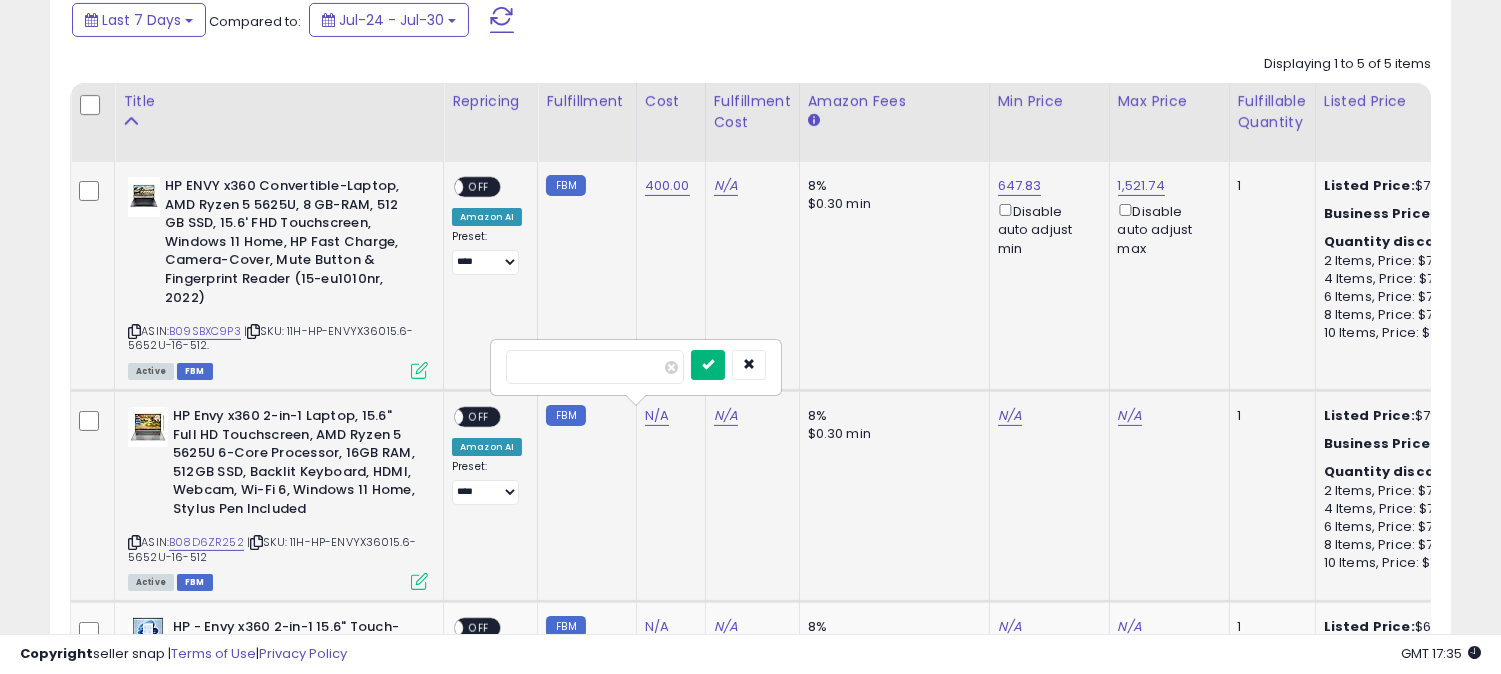 type on "***" 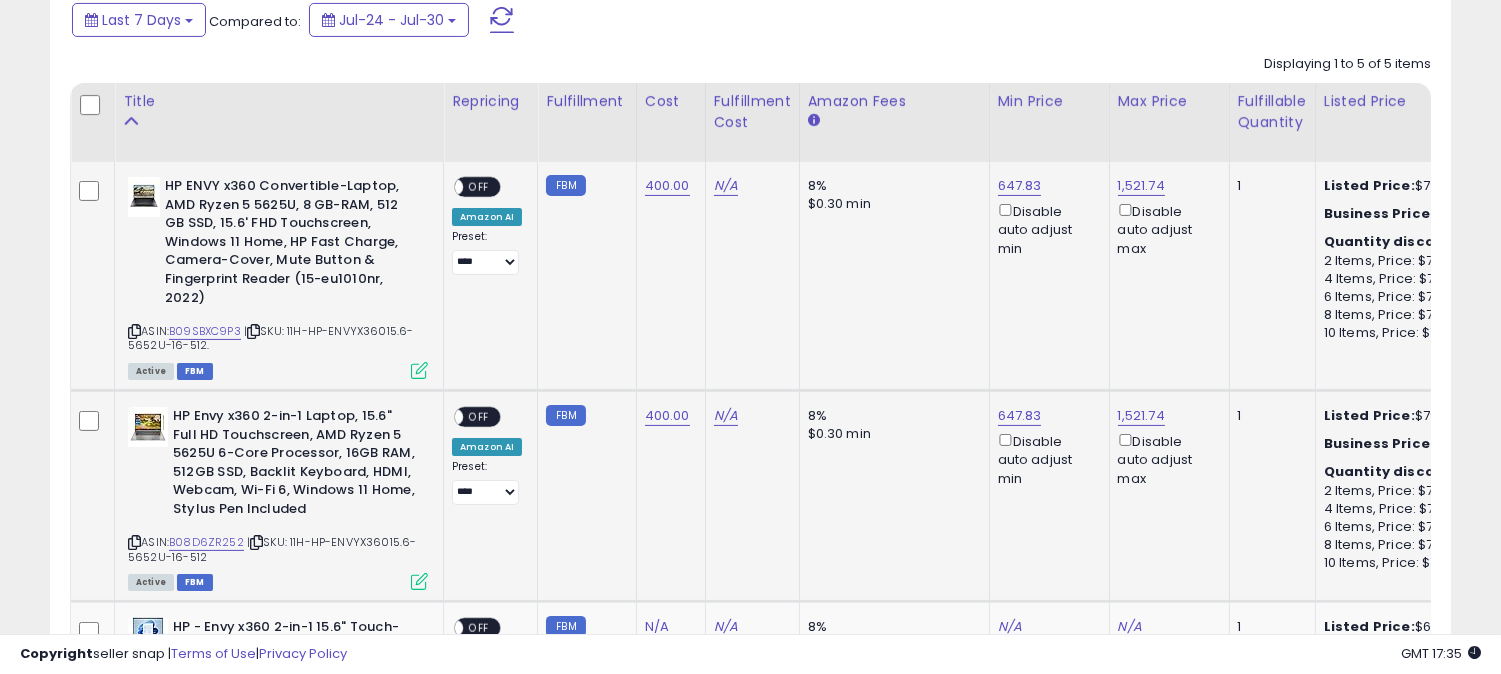 scroll, scrollTop: 1000, scrollLeft: 0, axis: vertical 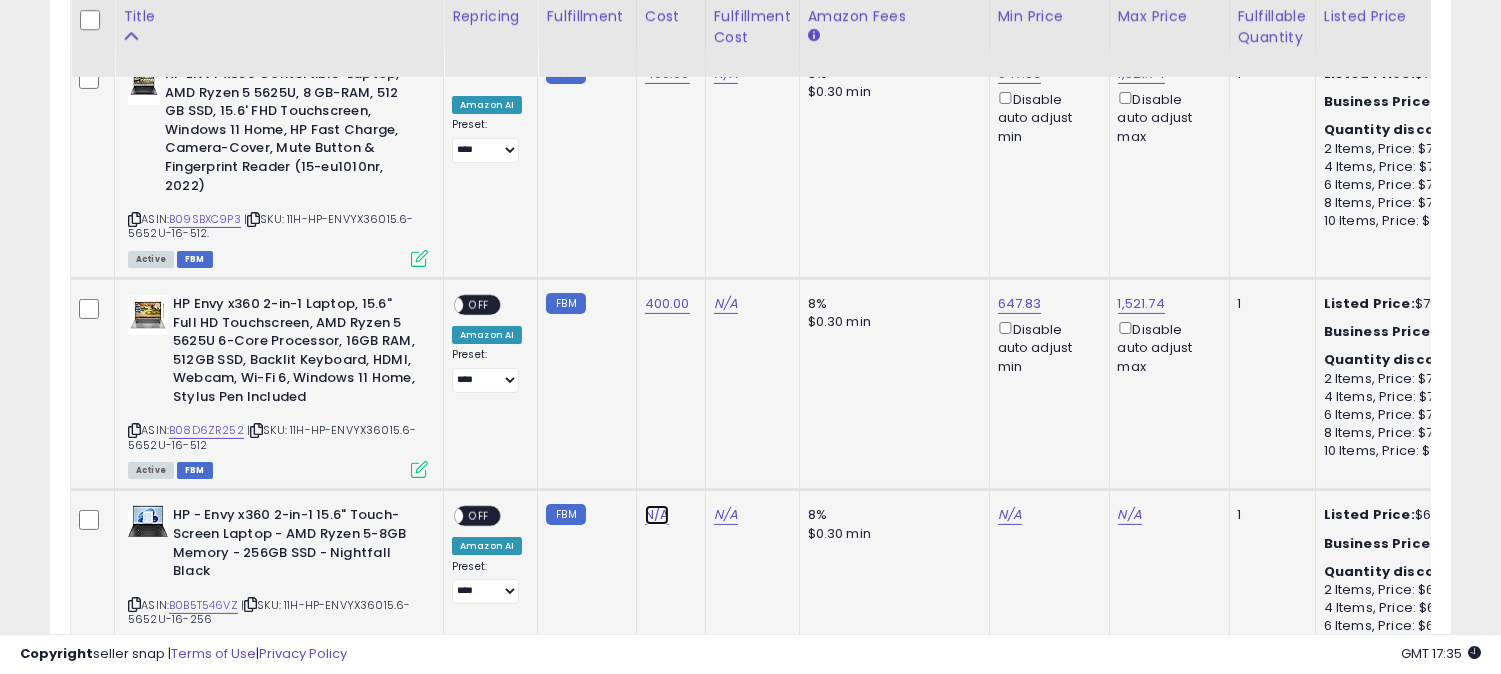 click on "N/A" at bounding box center (657, 515) 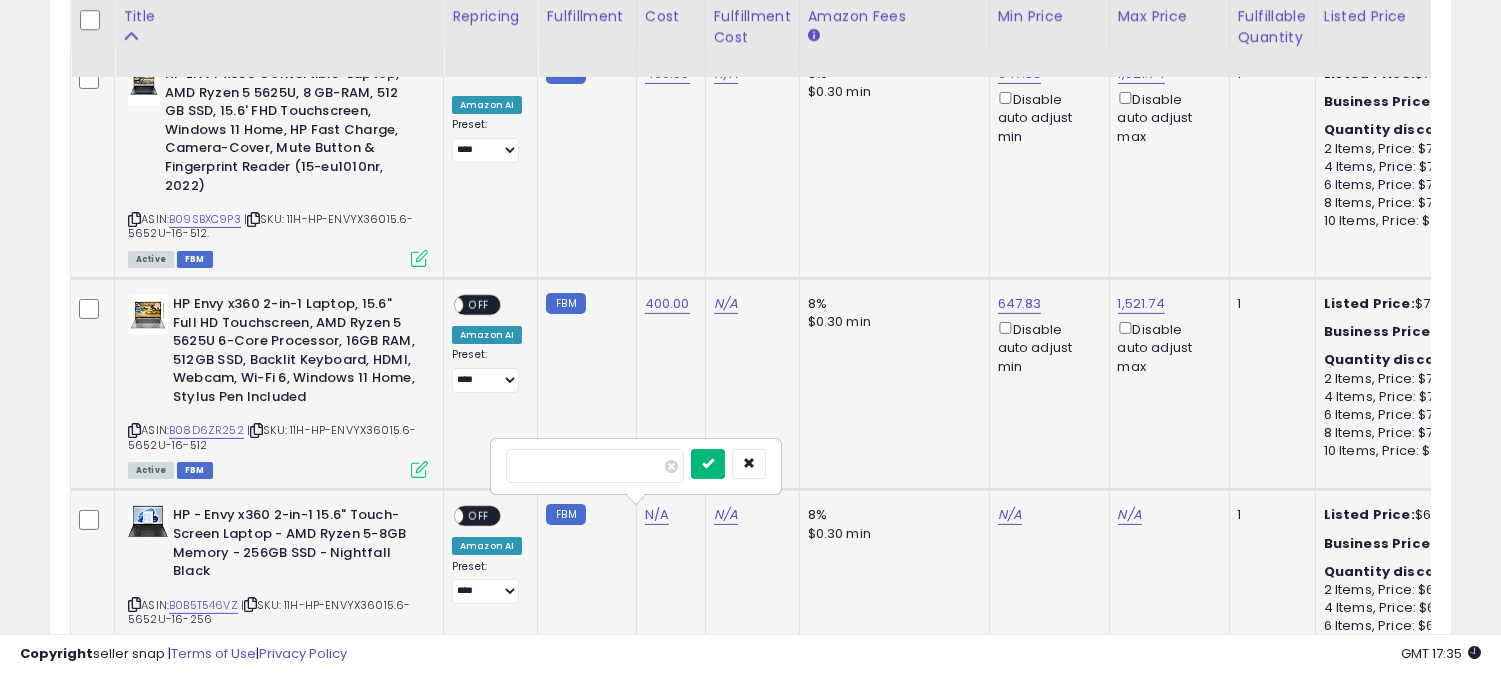 type on "***" 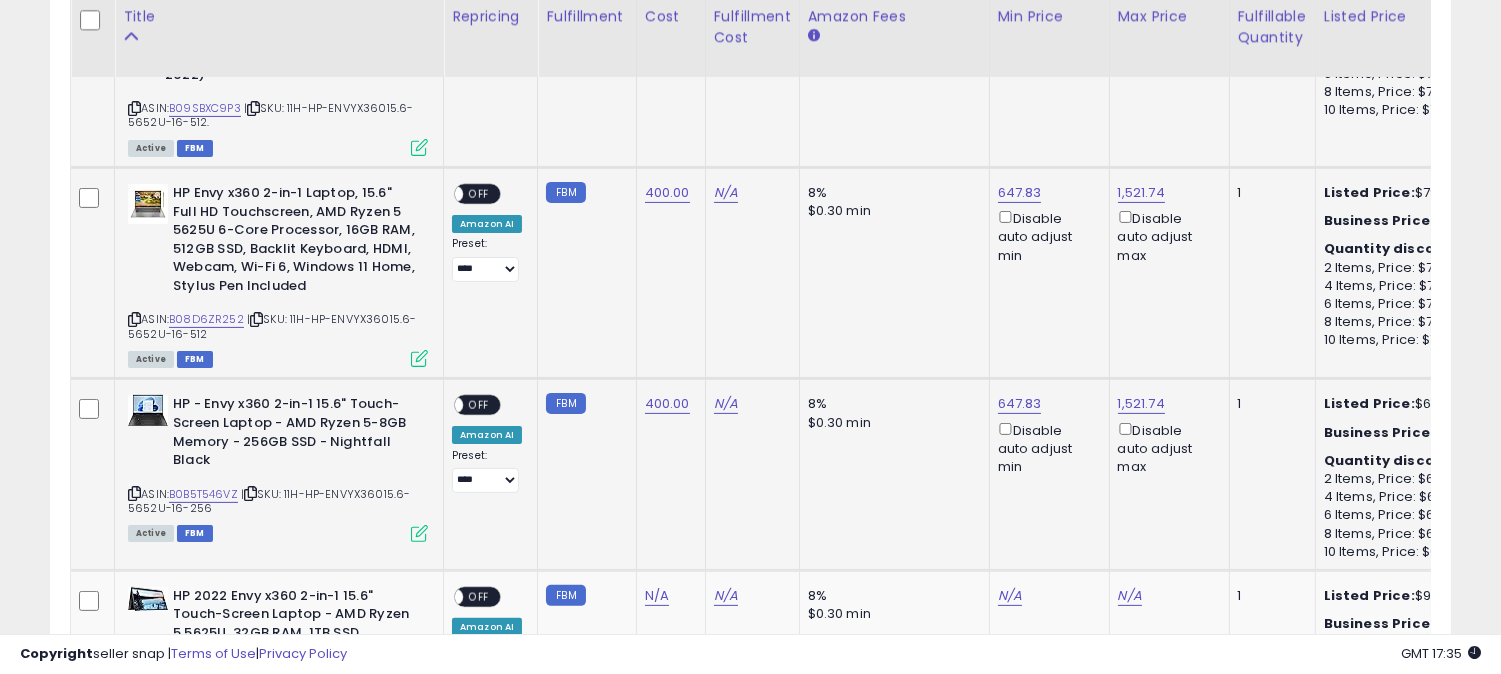 scroll, scrollTop: 1222, scrollLeft: 0, axis: vertical 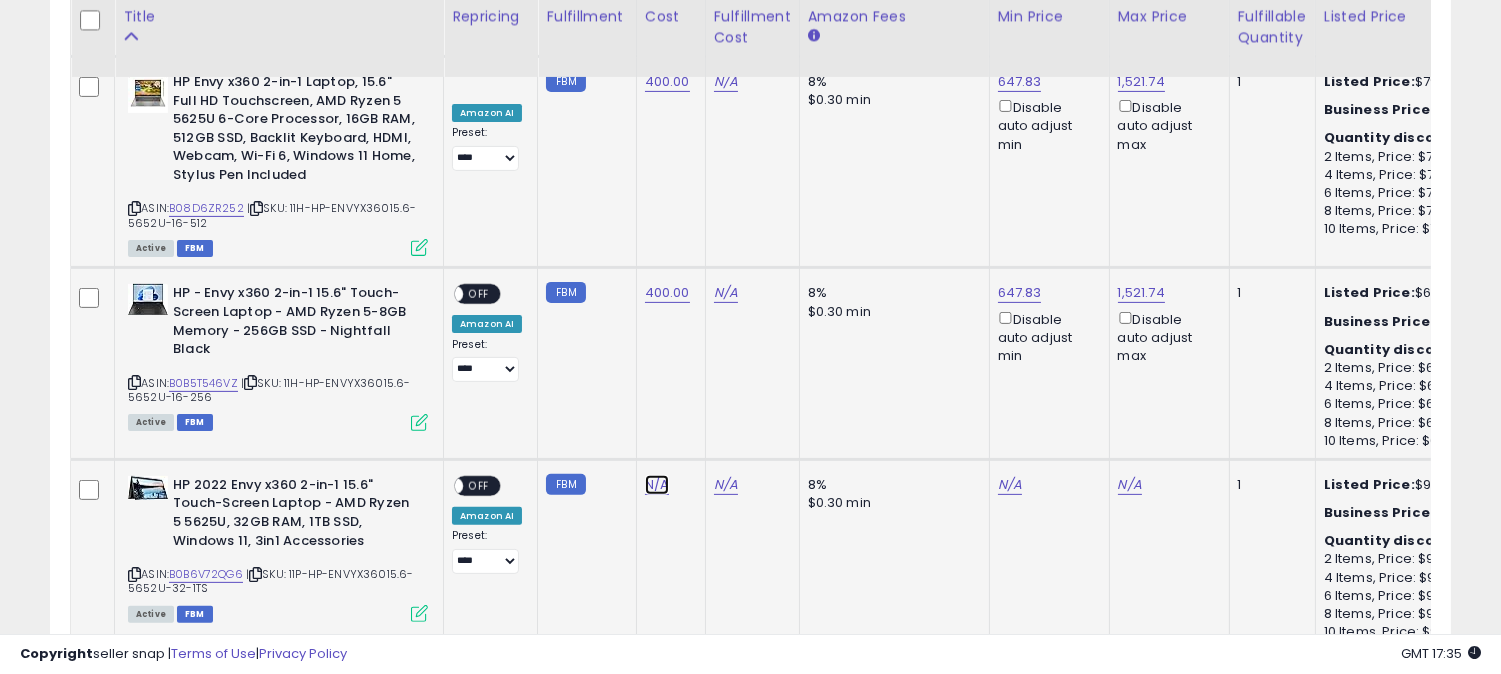click on "N/A" at bounding box center (657, 485) 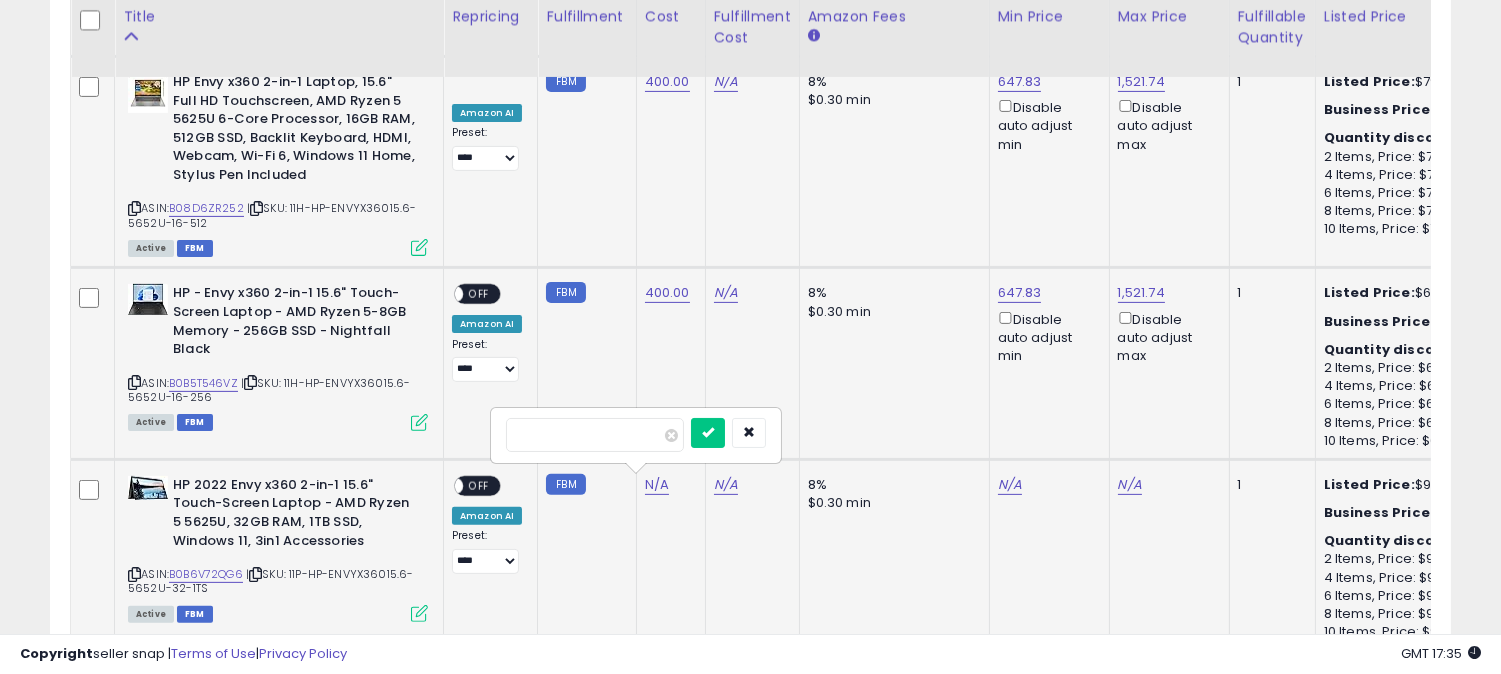type on "***" 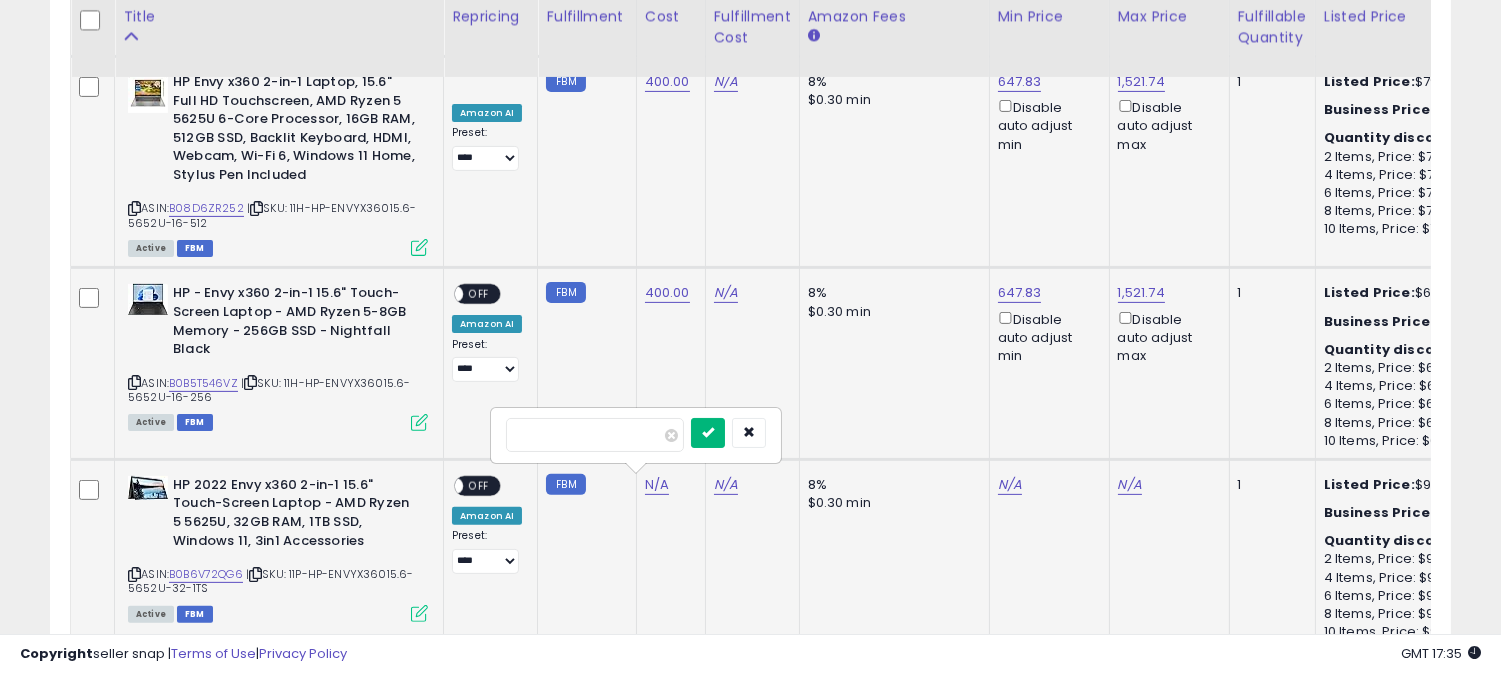 click at bounding box center (708, 432) 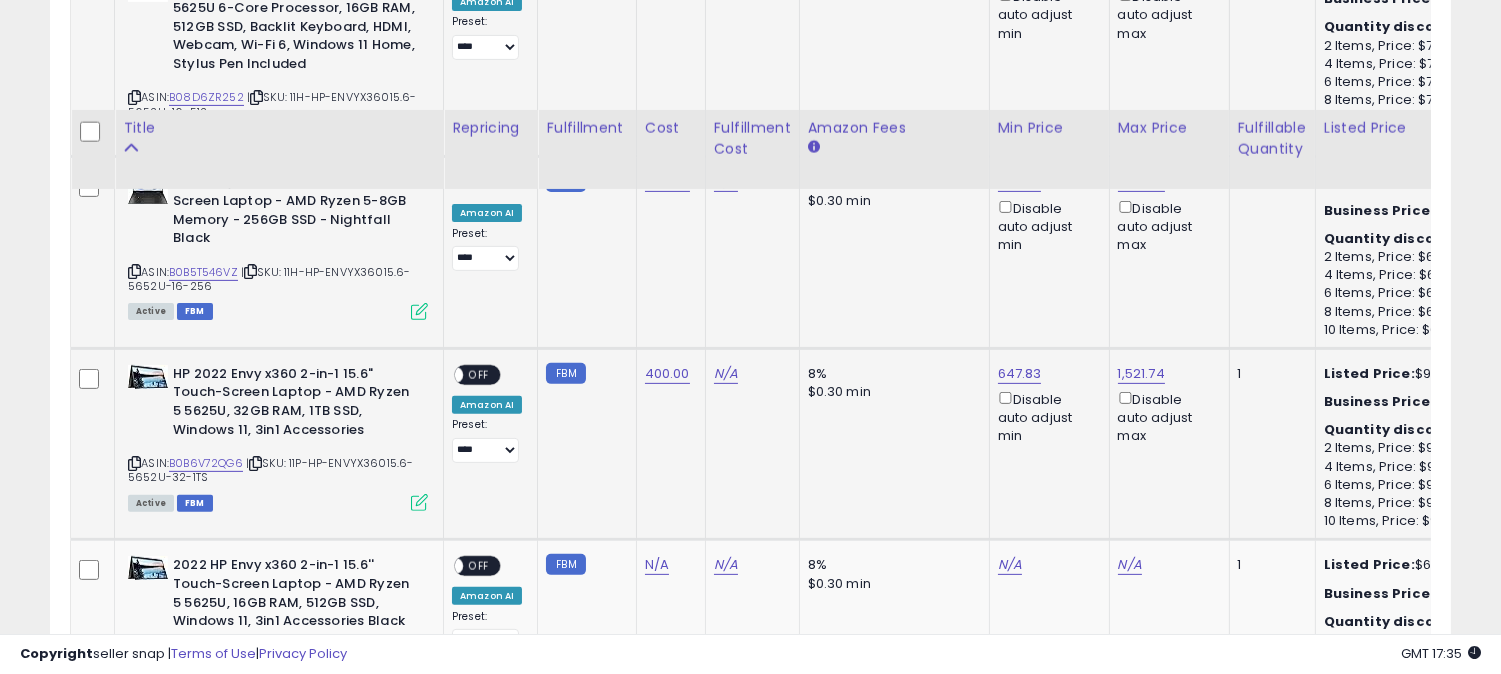 scroll, scrollTop: 1444, scrollLeft: 0, axis: vertical 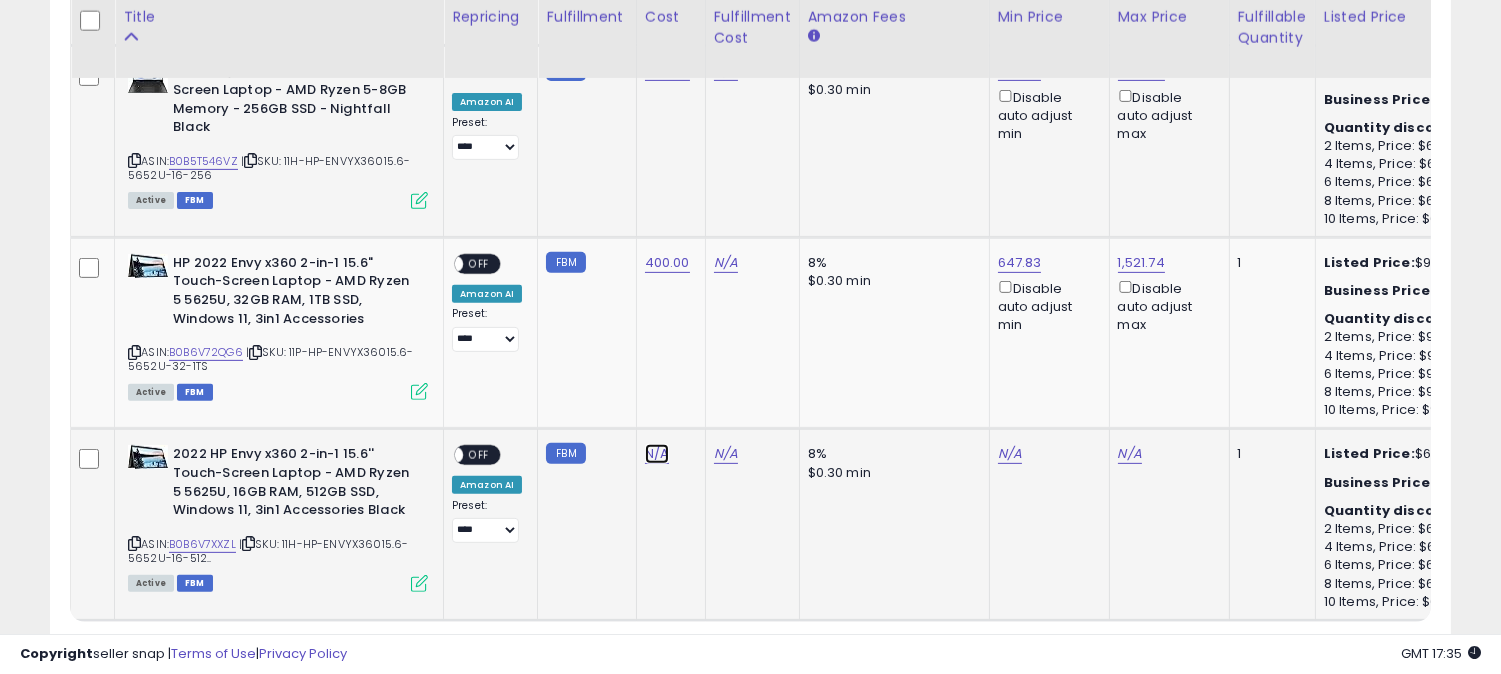 click on "N/A" at bounding box center (657, 454) 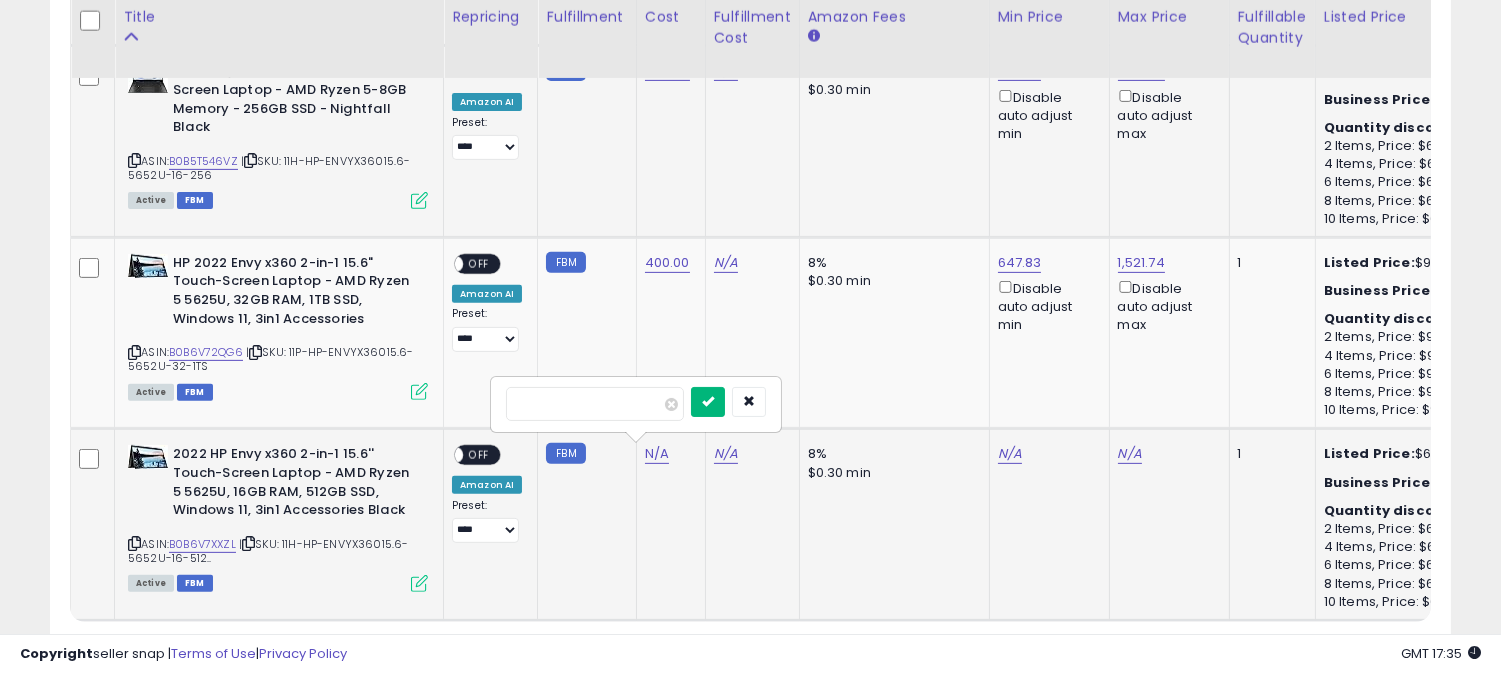 type on "***" 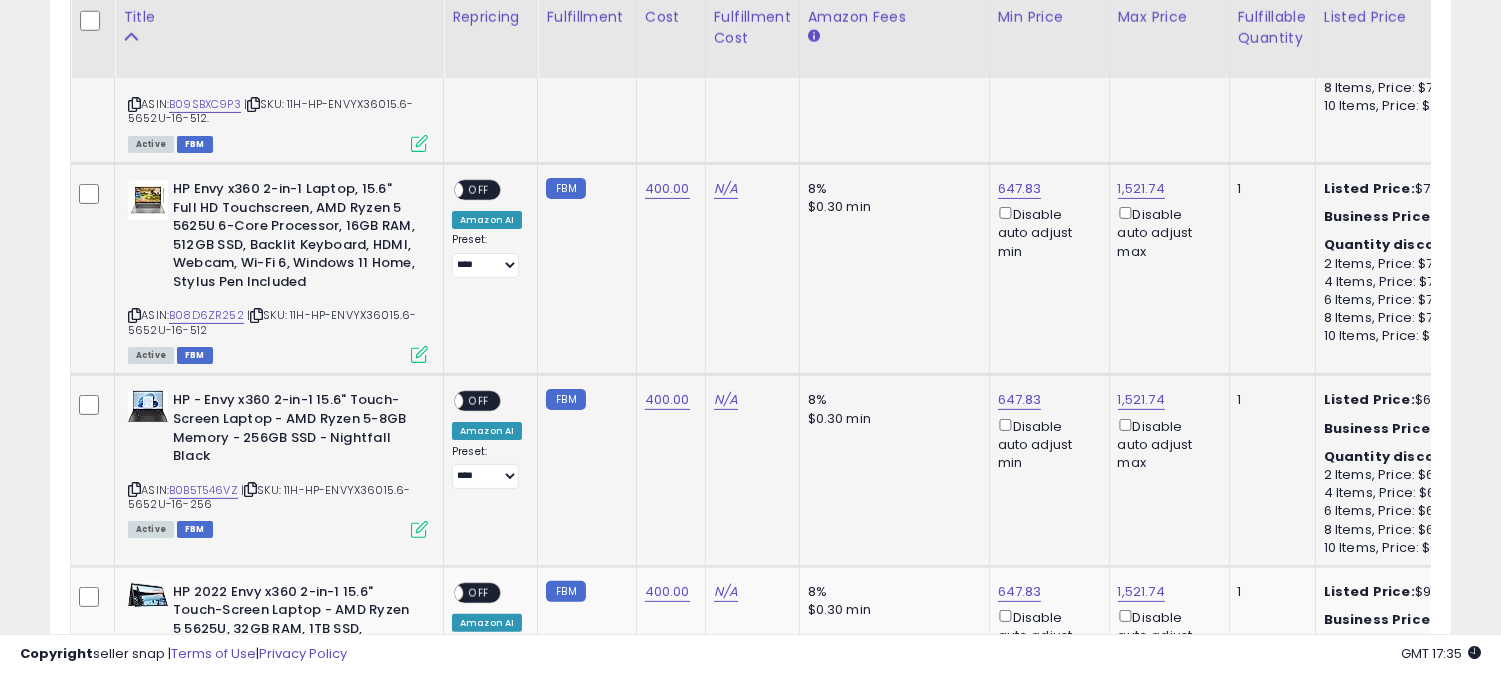scroll, scrollTop: 560, scrollLeft: 0, axis: vertical 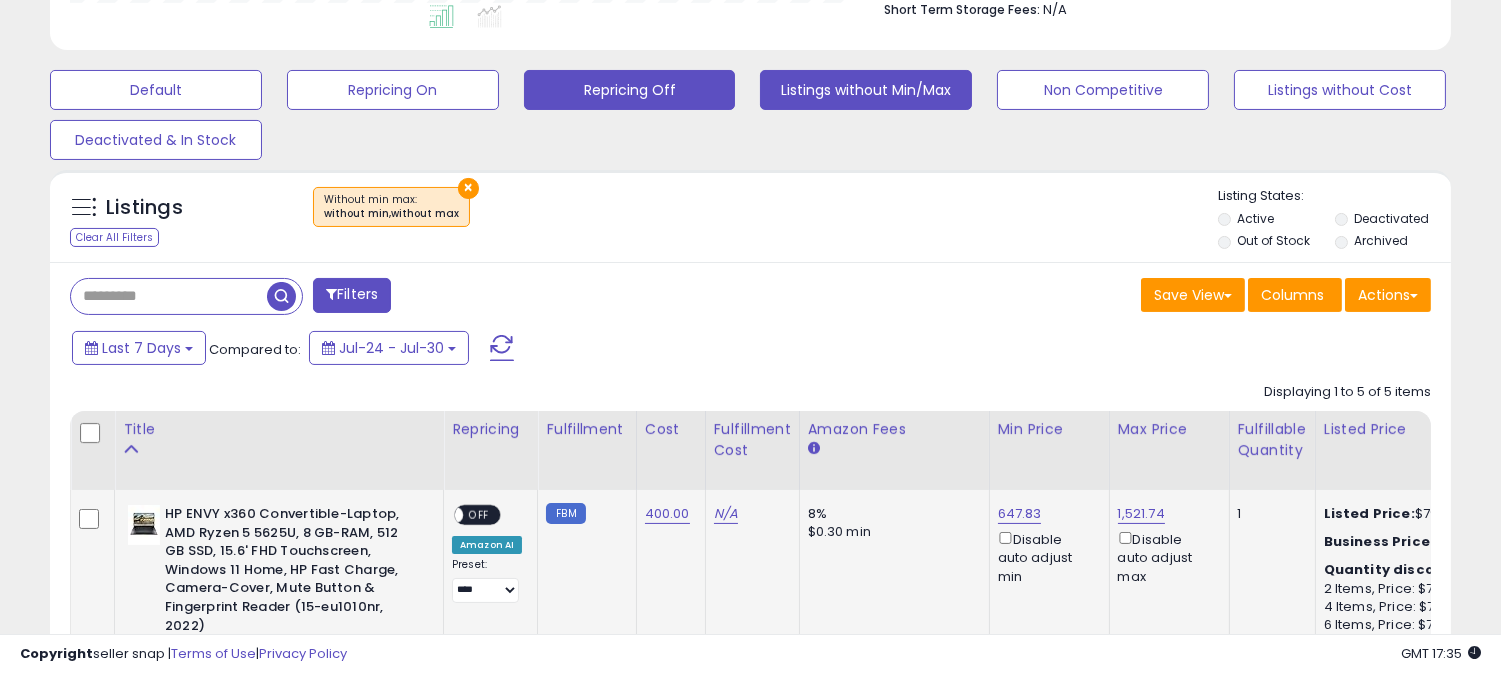 click on "Repricing Off" at bounding box center (156, 90) 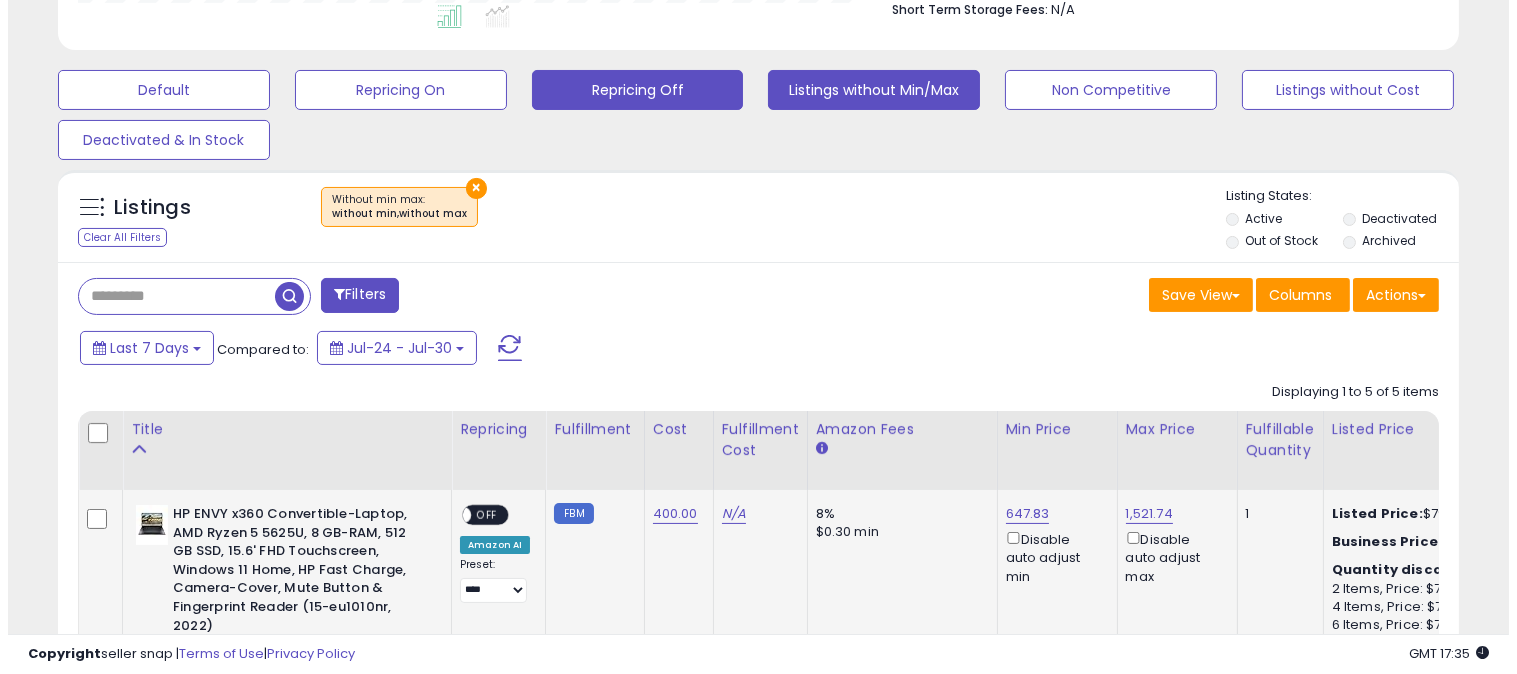 scroll, scrollTop: 548, scrollLeft: 0, axis: vertical 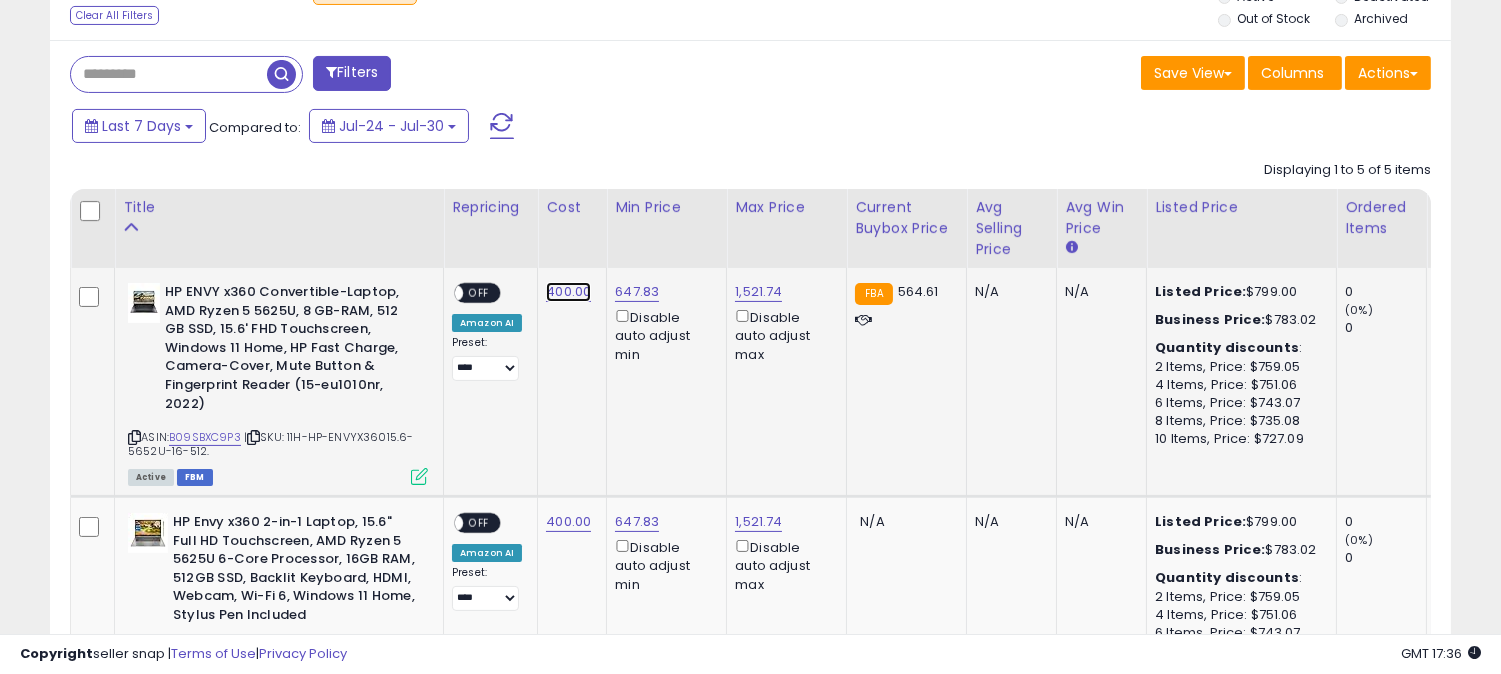 click on "400.00" at bounding box center (568, 292) 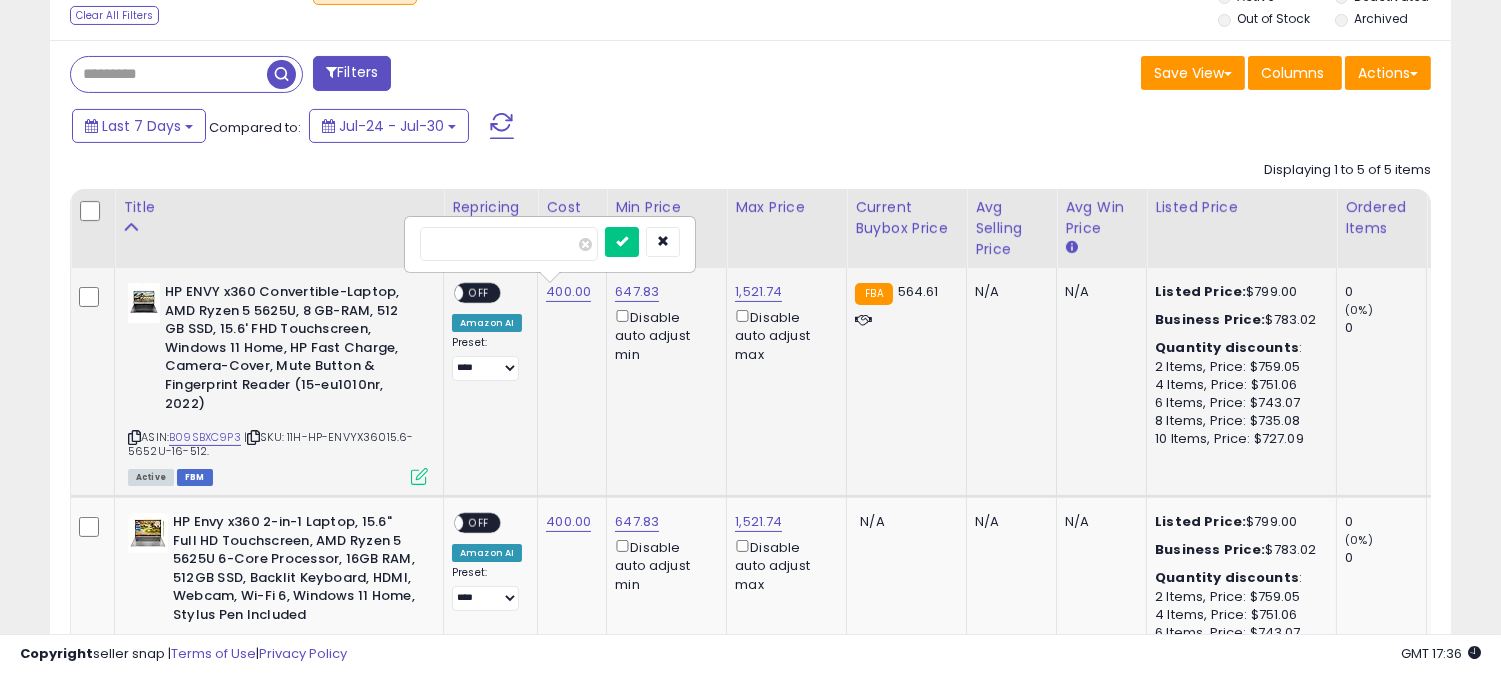 click on "******" at bounding box center (509, 244) 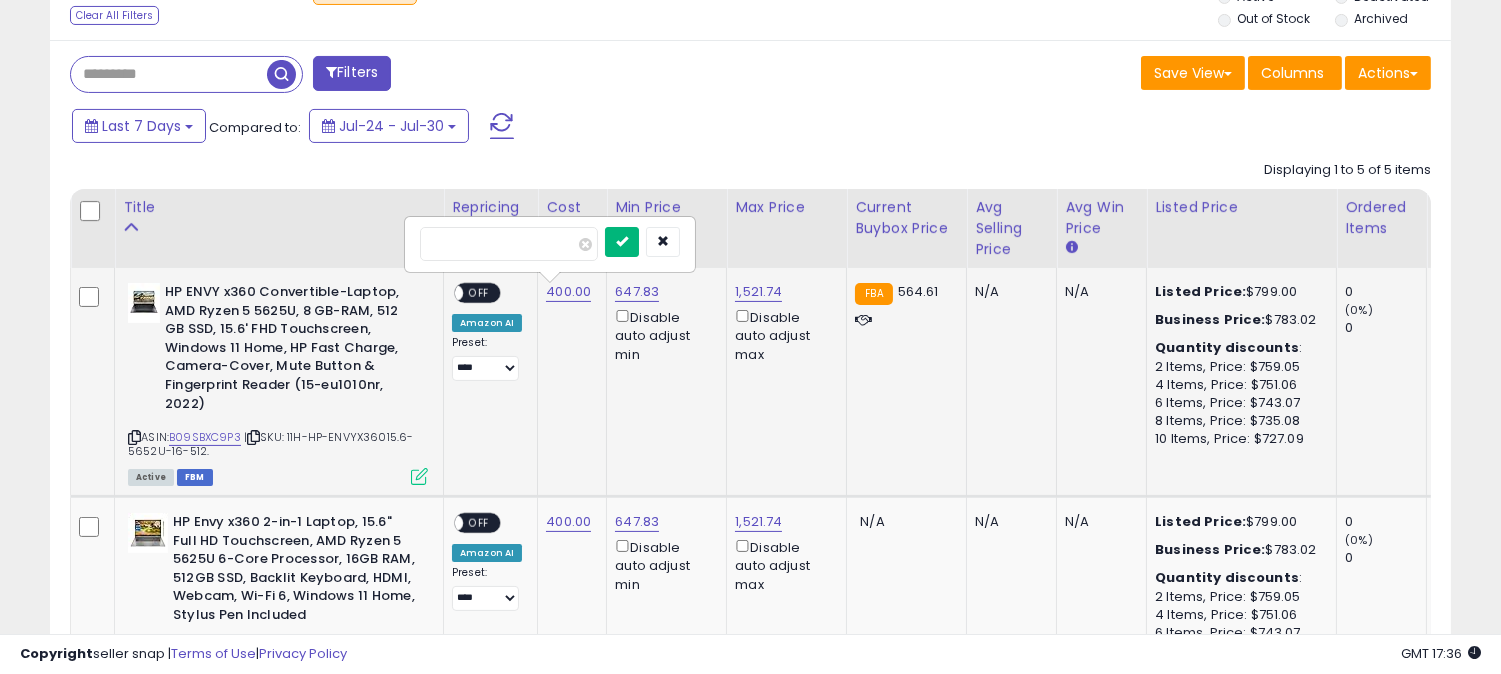 type on "***" 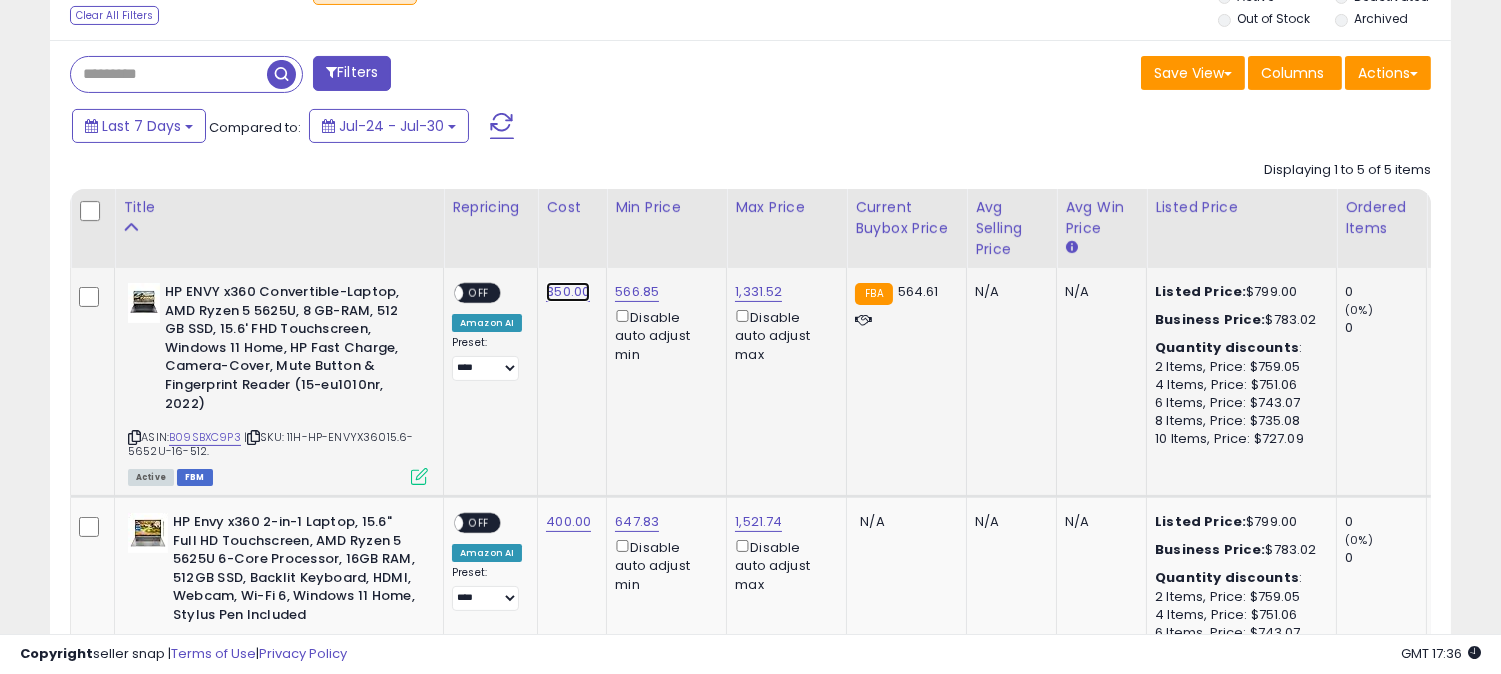 click on "350.00" at bounding box center (568, 292) 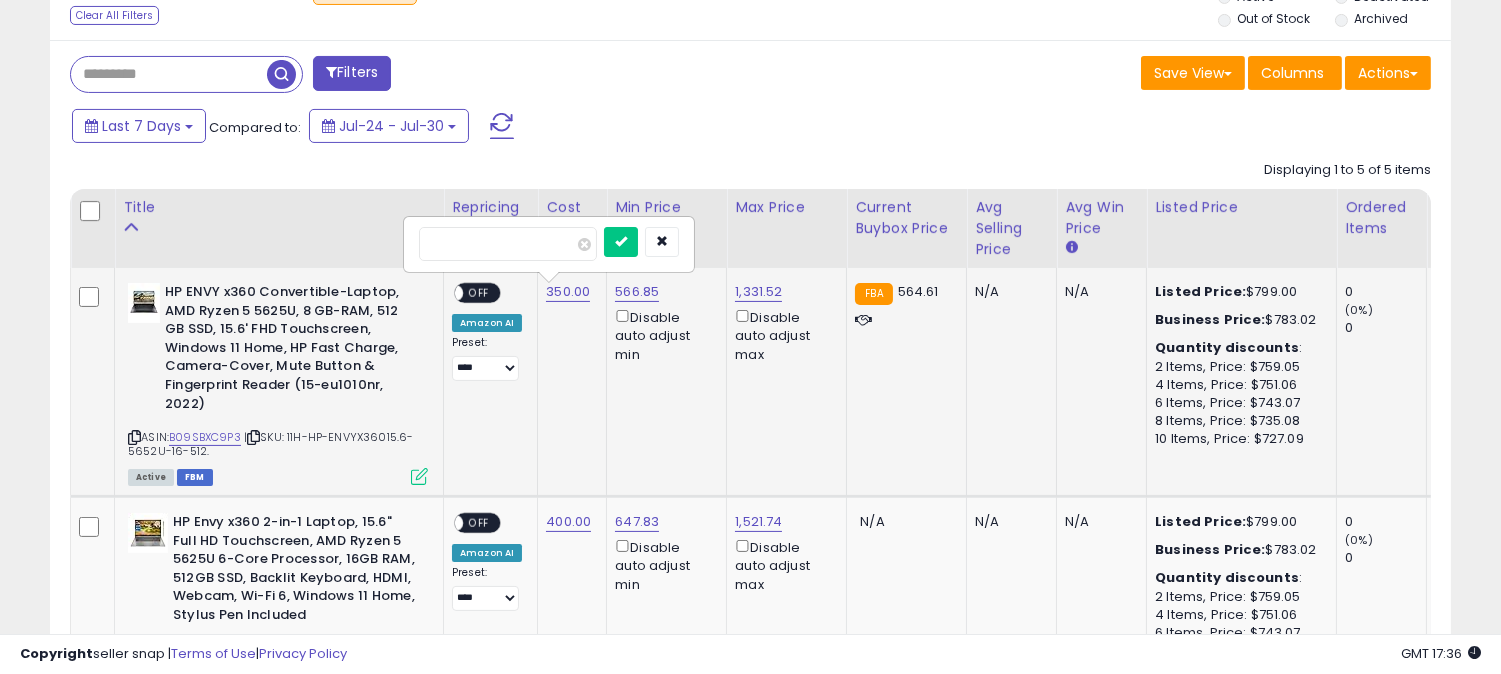 click on "******" at bounding box center [508, 244] 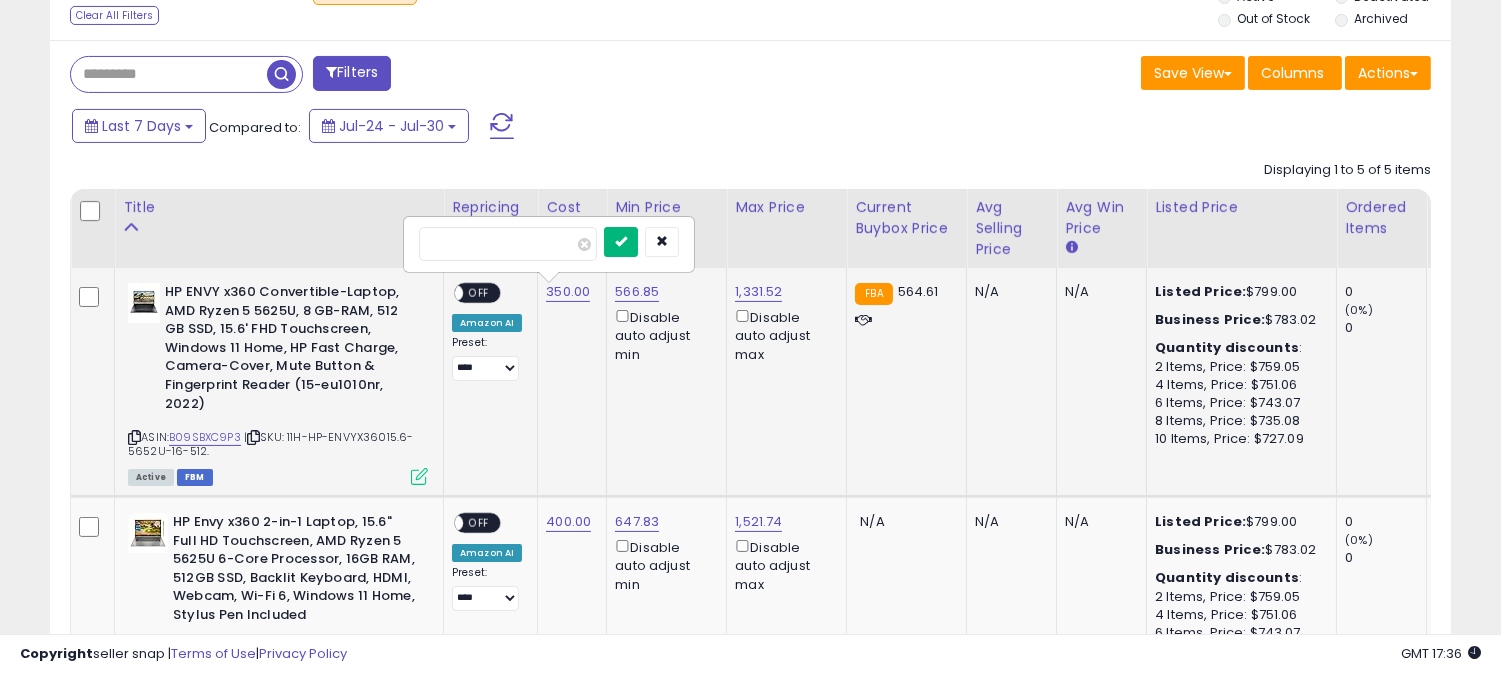 type on "***" 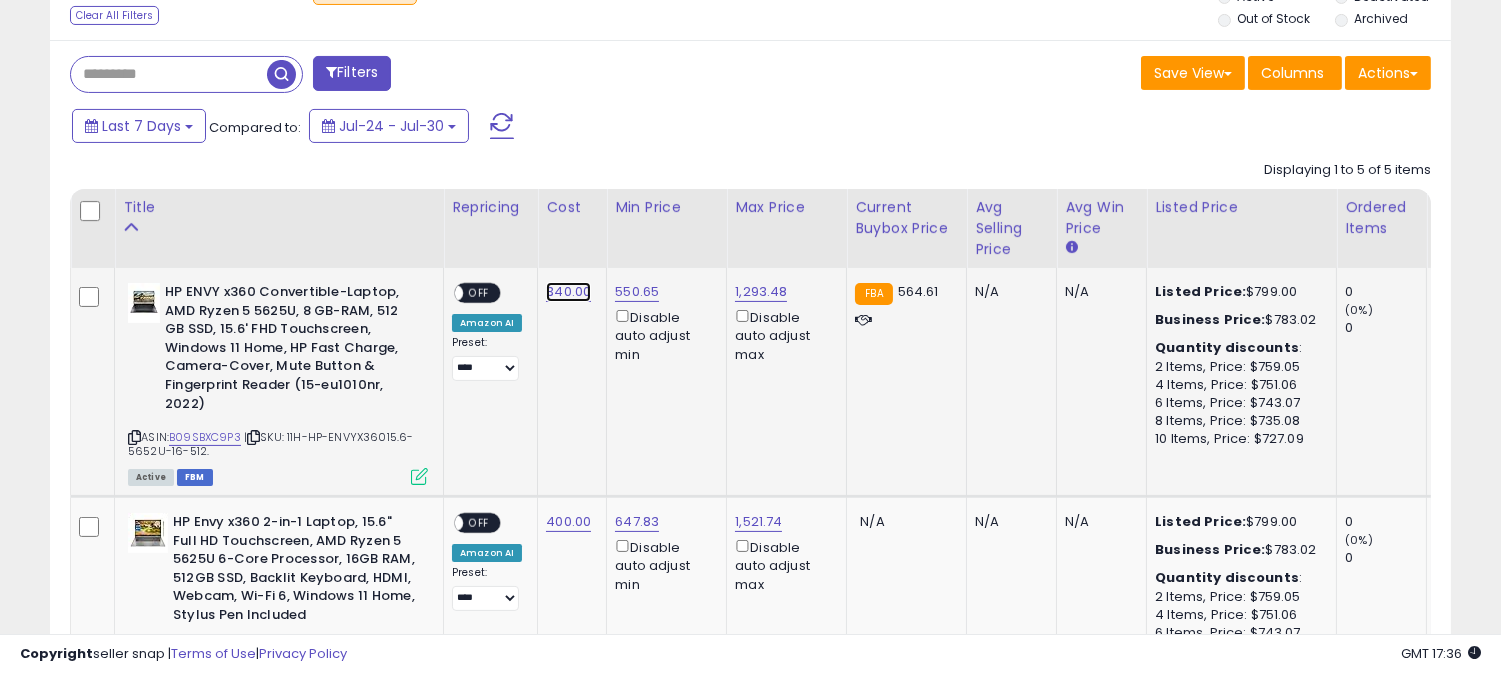 click on "340.00" at bounding box center [568, 292] 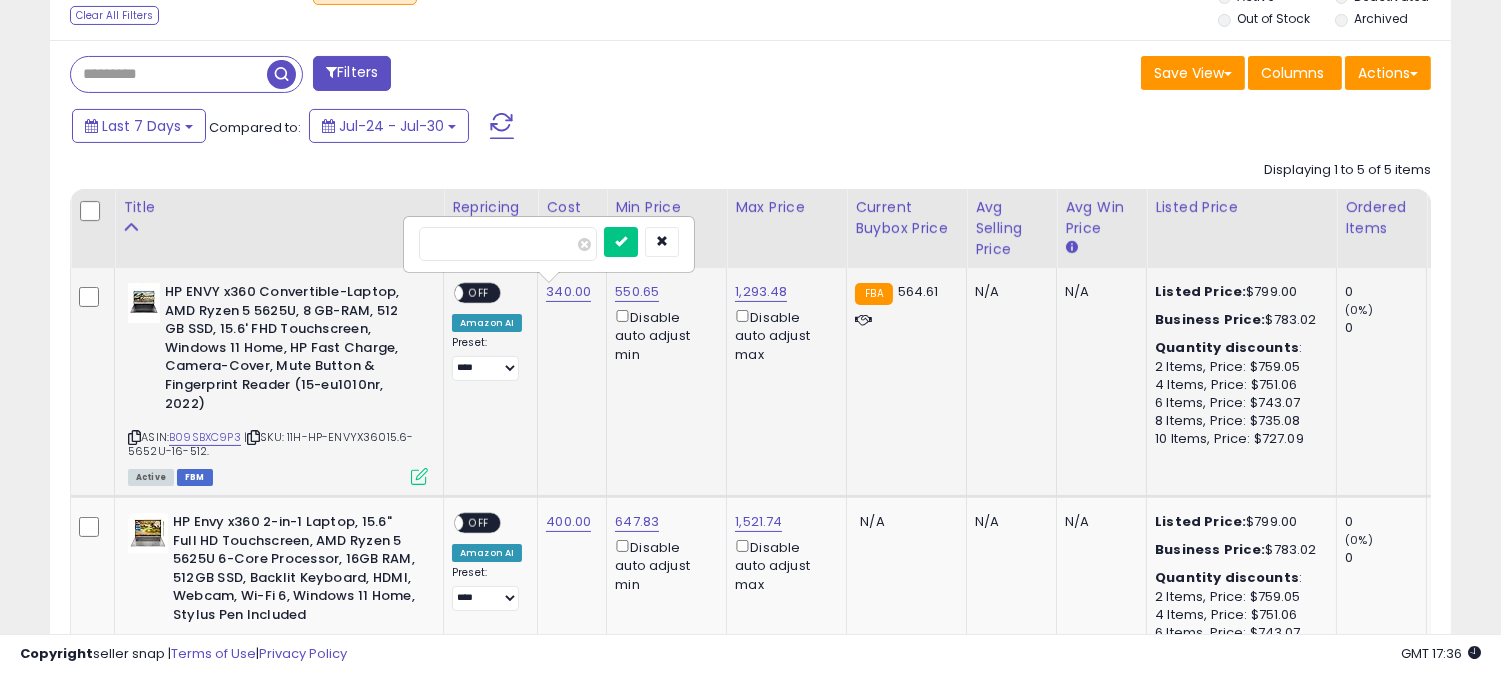 click on "******" at bounding box center (508, 244) 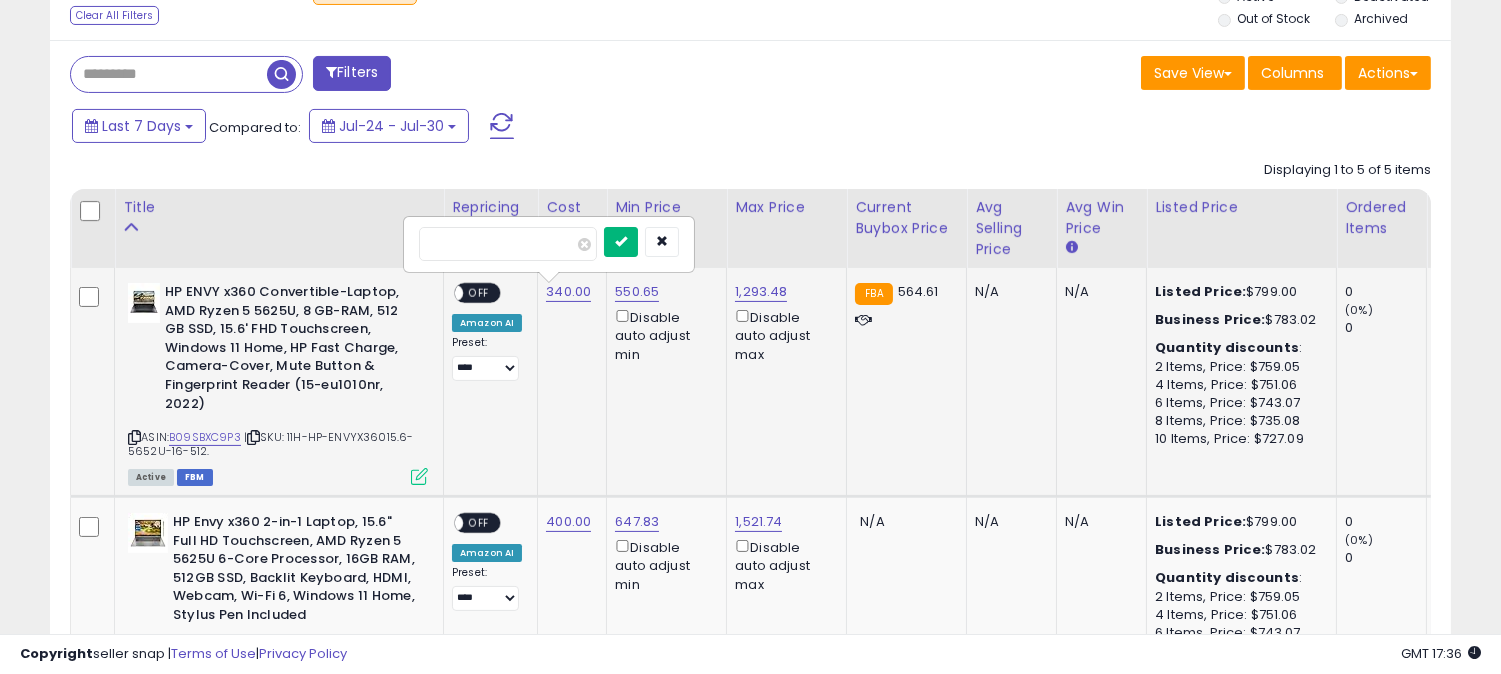 type on "***" 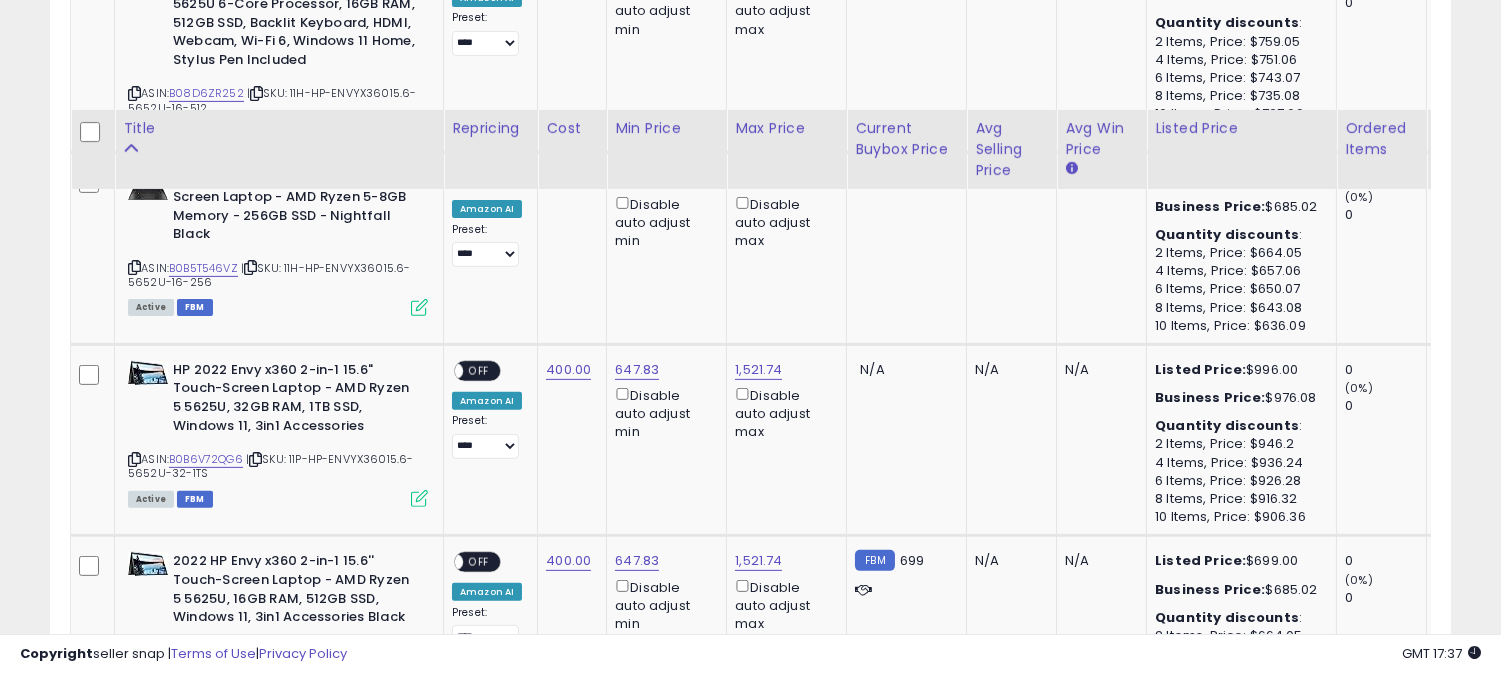 scroll, scrollTop: 1560, scrollLeft: 0, axis: vertical 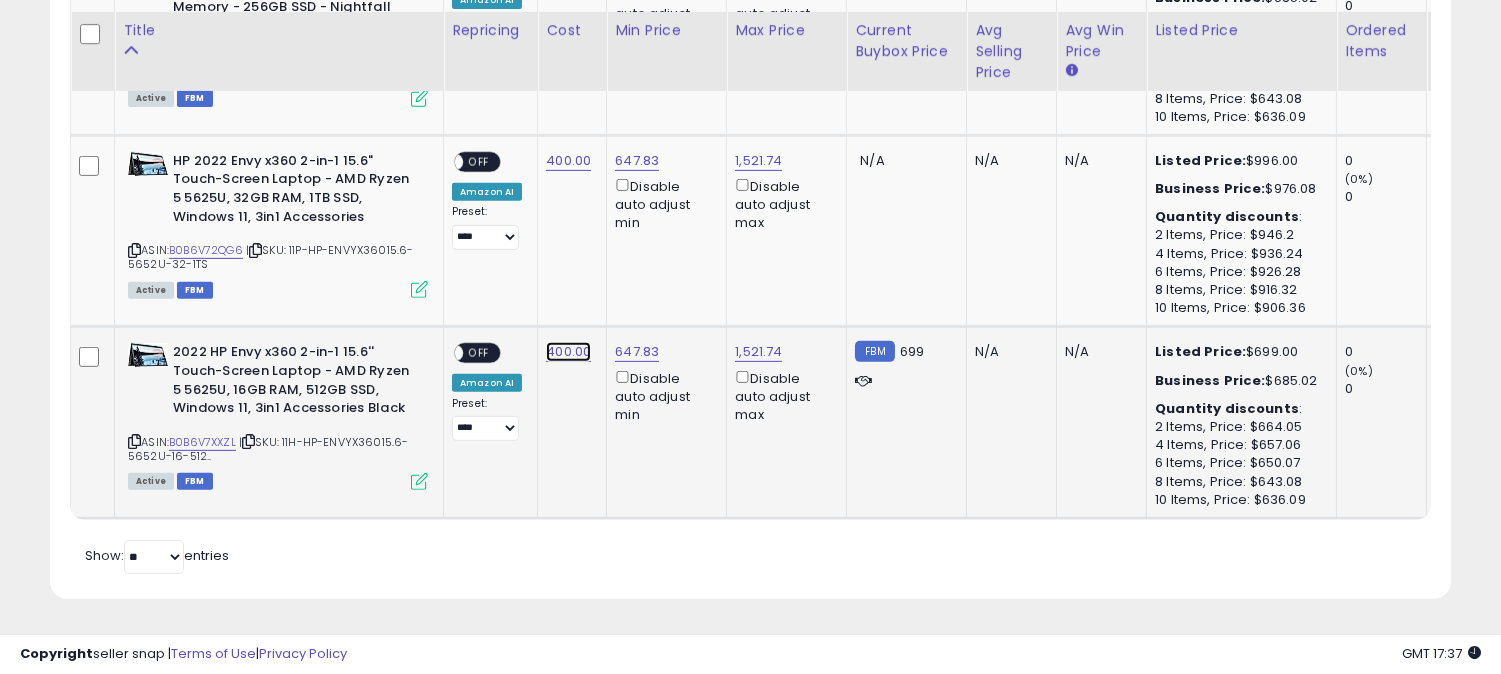 click on "400.00" at bounding box center [568, -472] 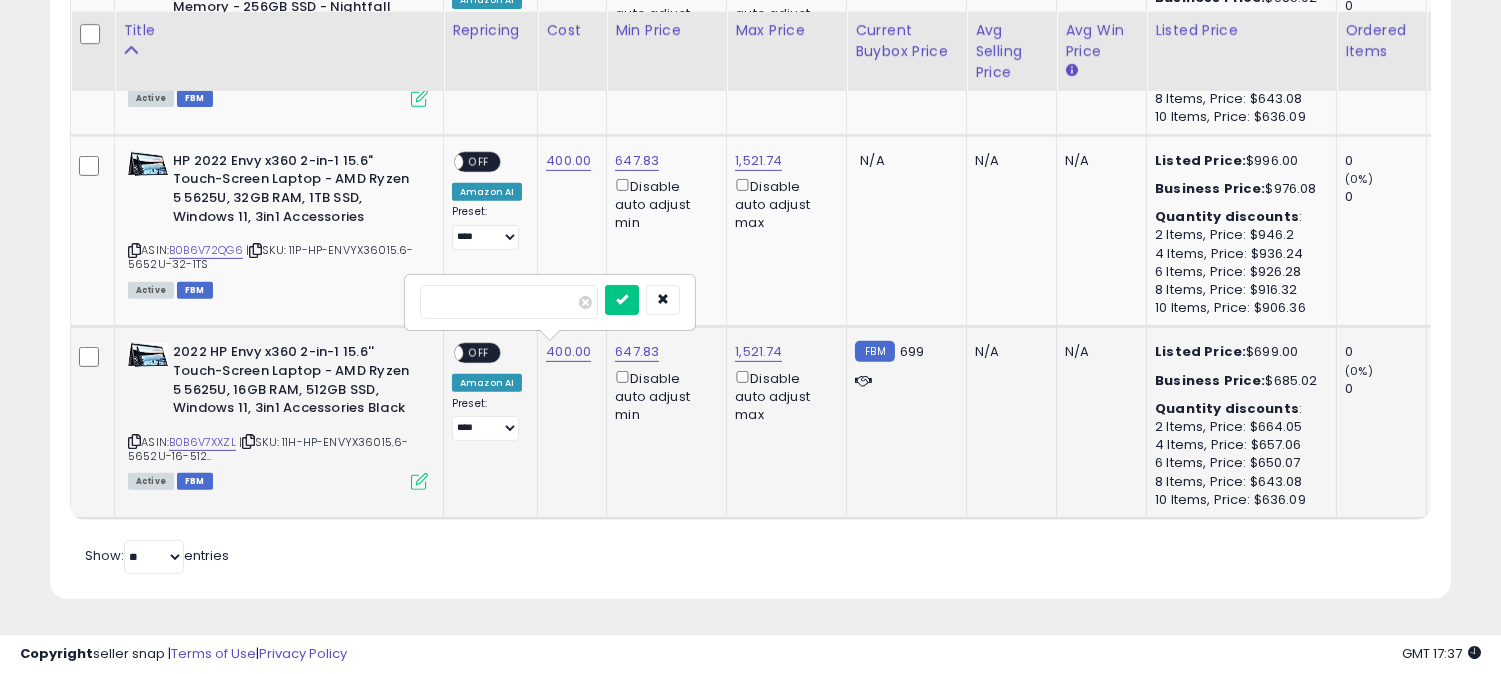 click on "******" at bounding box center (509, 302) 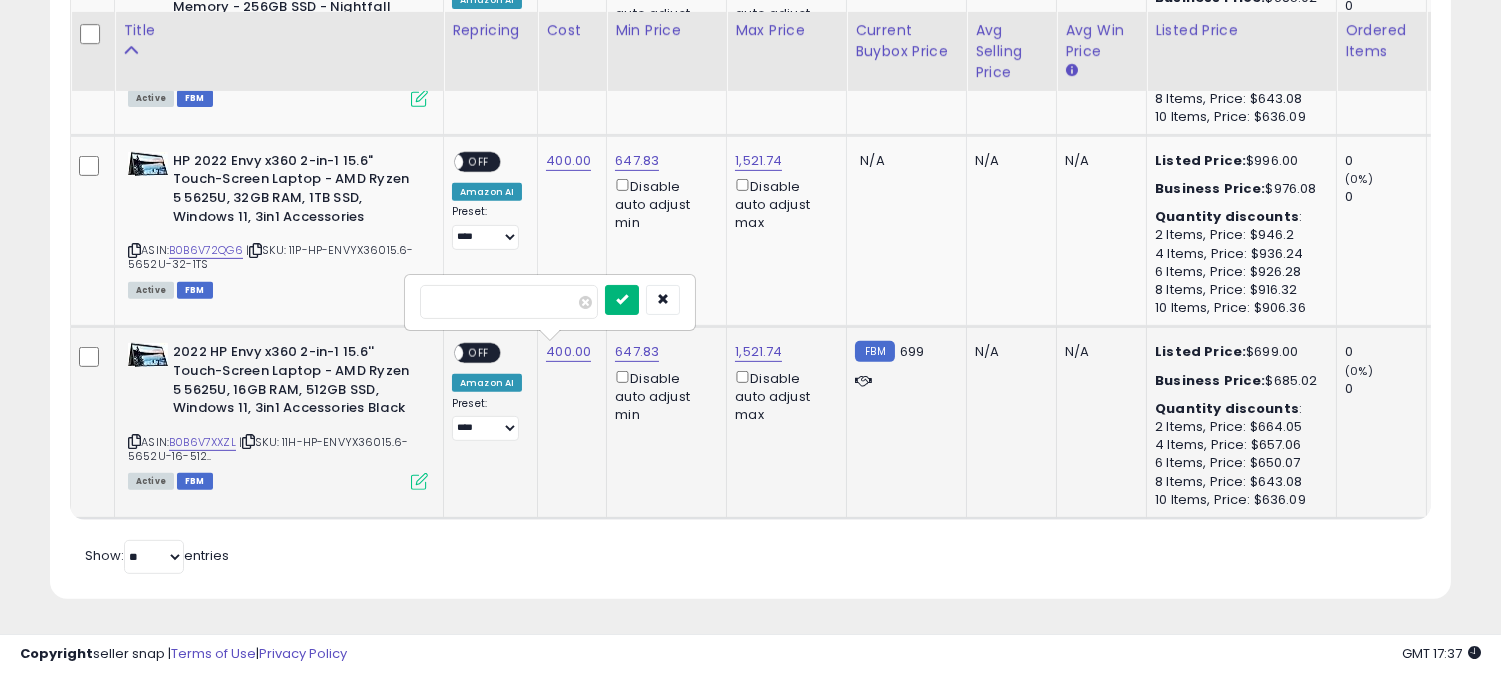 type on "***" 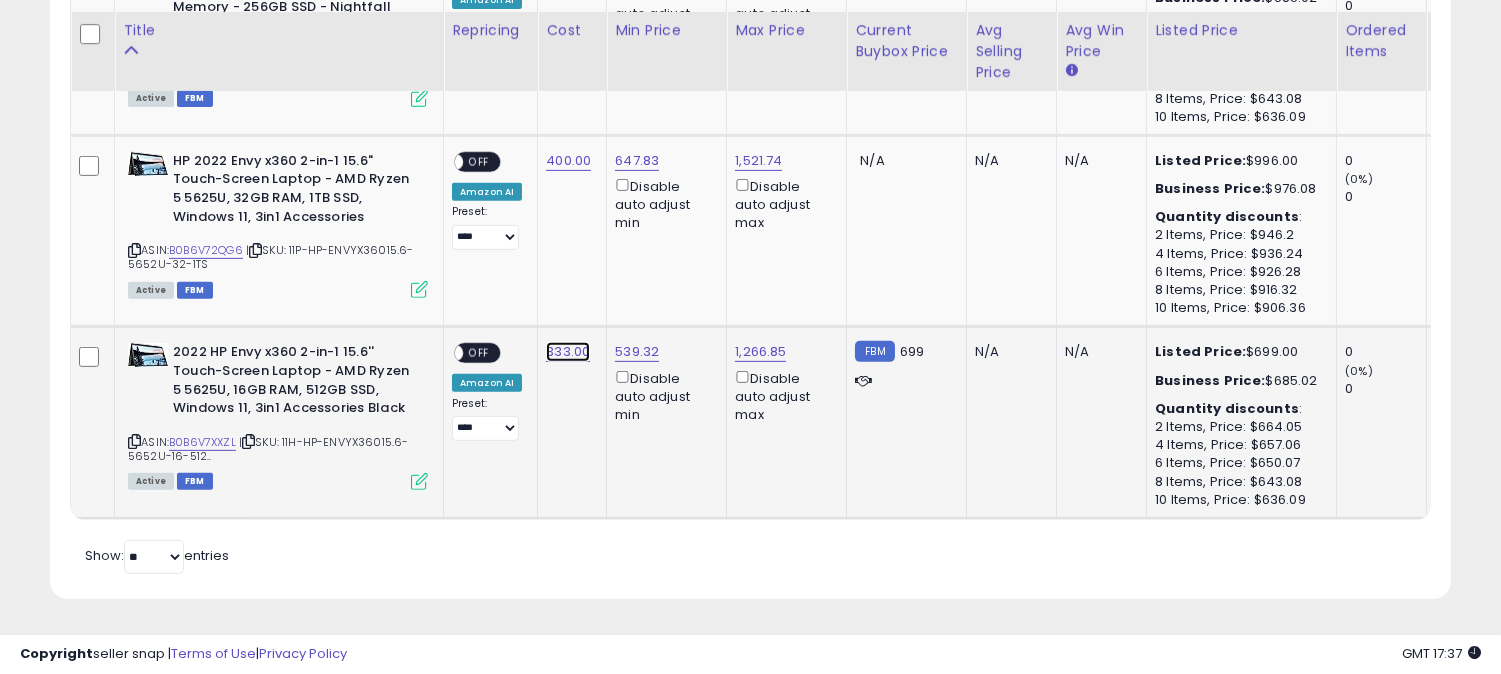click on "333.00" at bounding box center (568, -472) 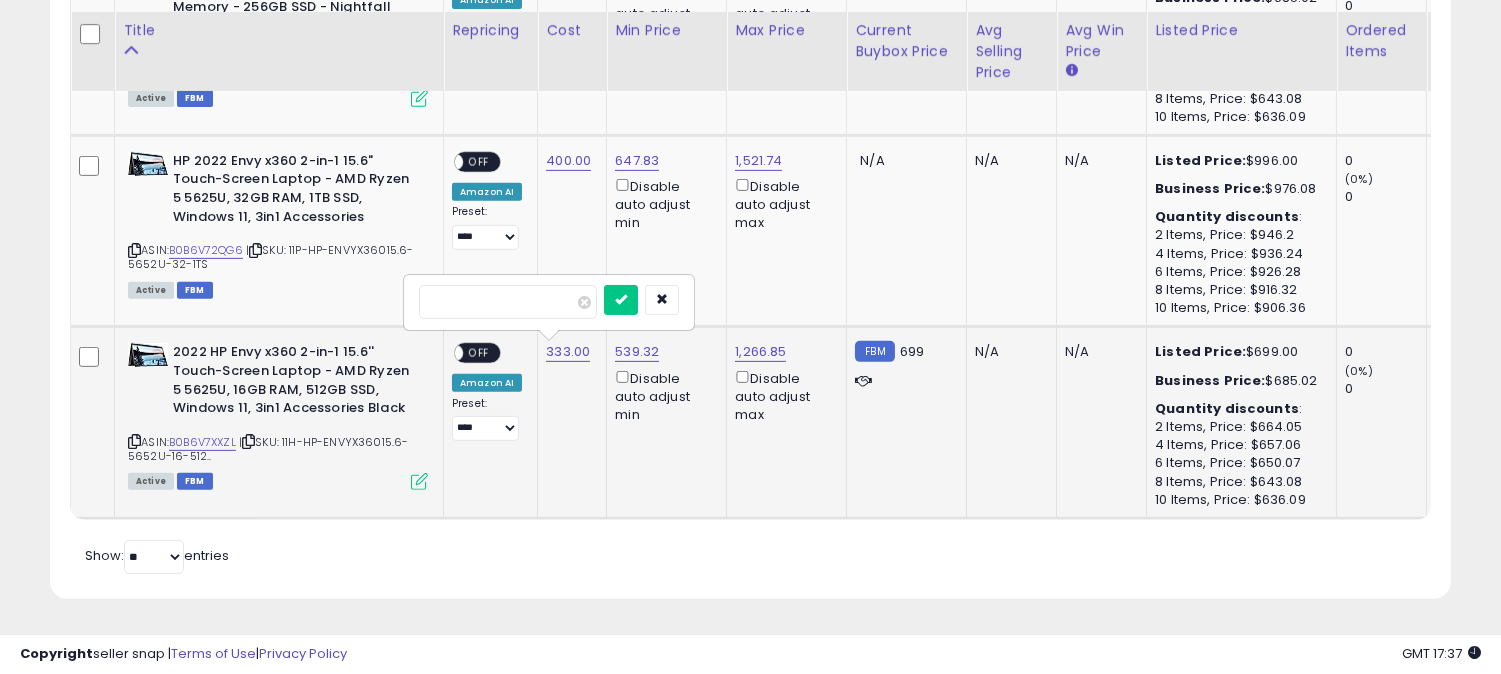 click on "******" at bounding box center [508, 302] 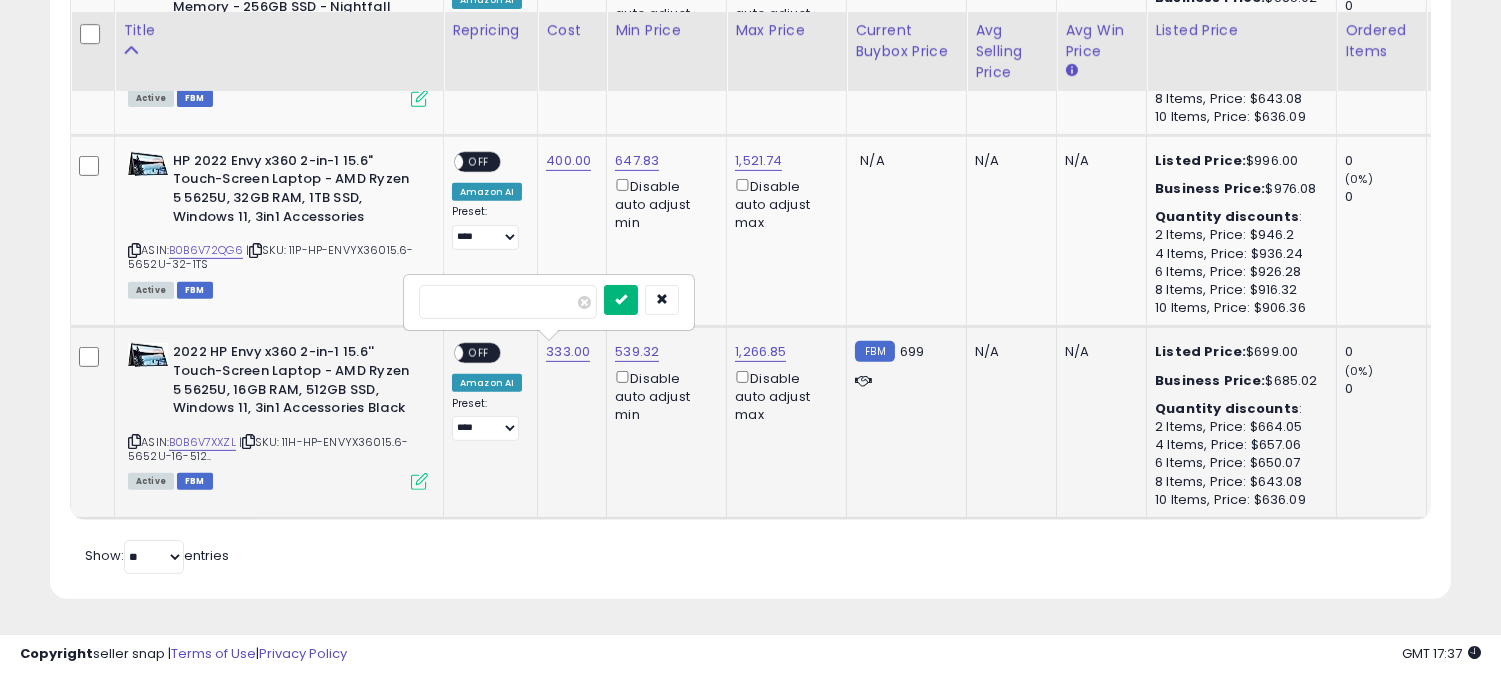 type on "***" 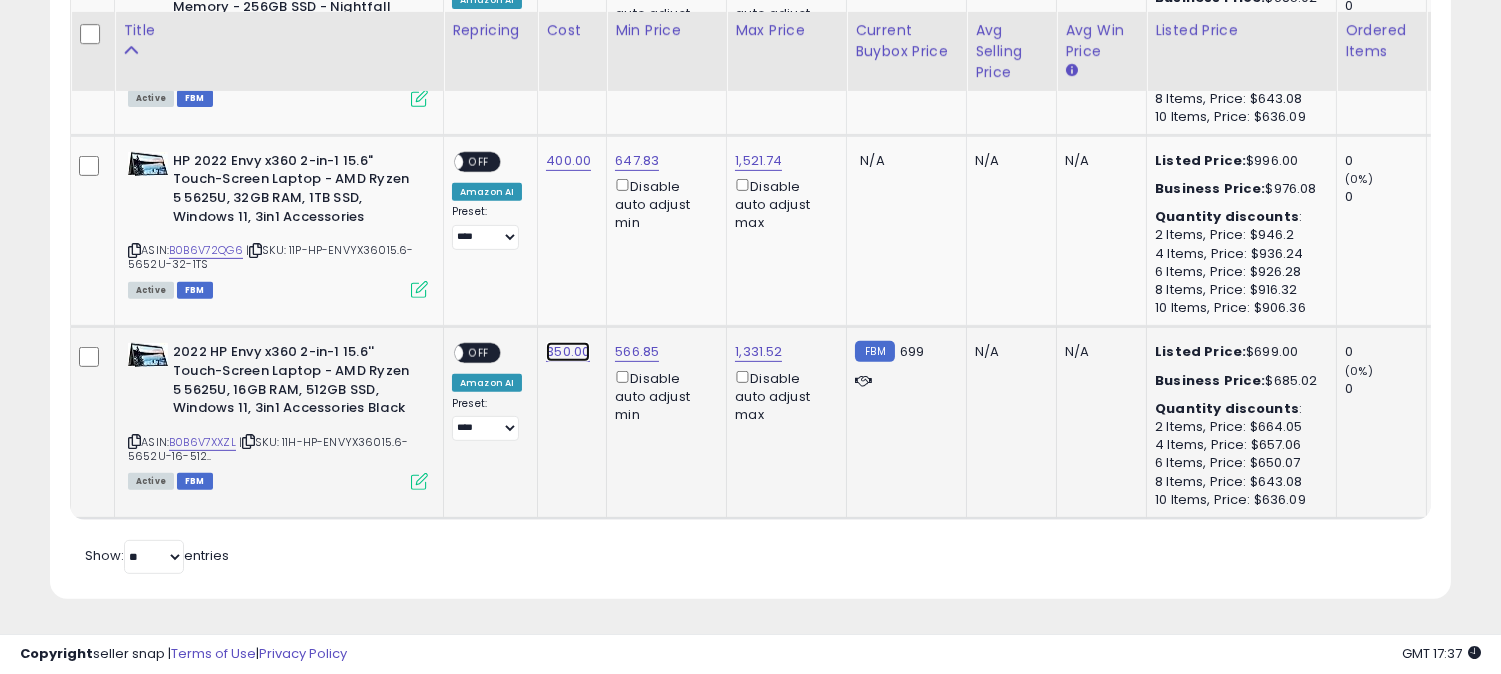 click on "350.00" at bounding box center [568, -472] 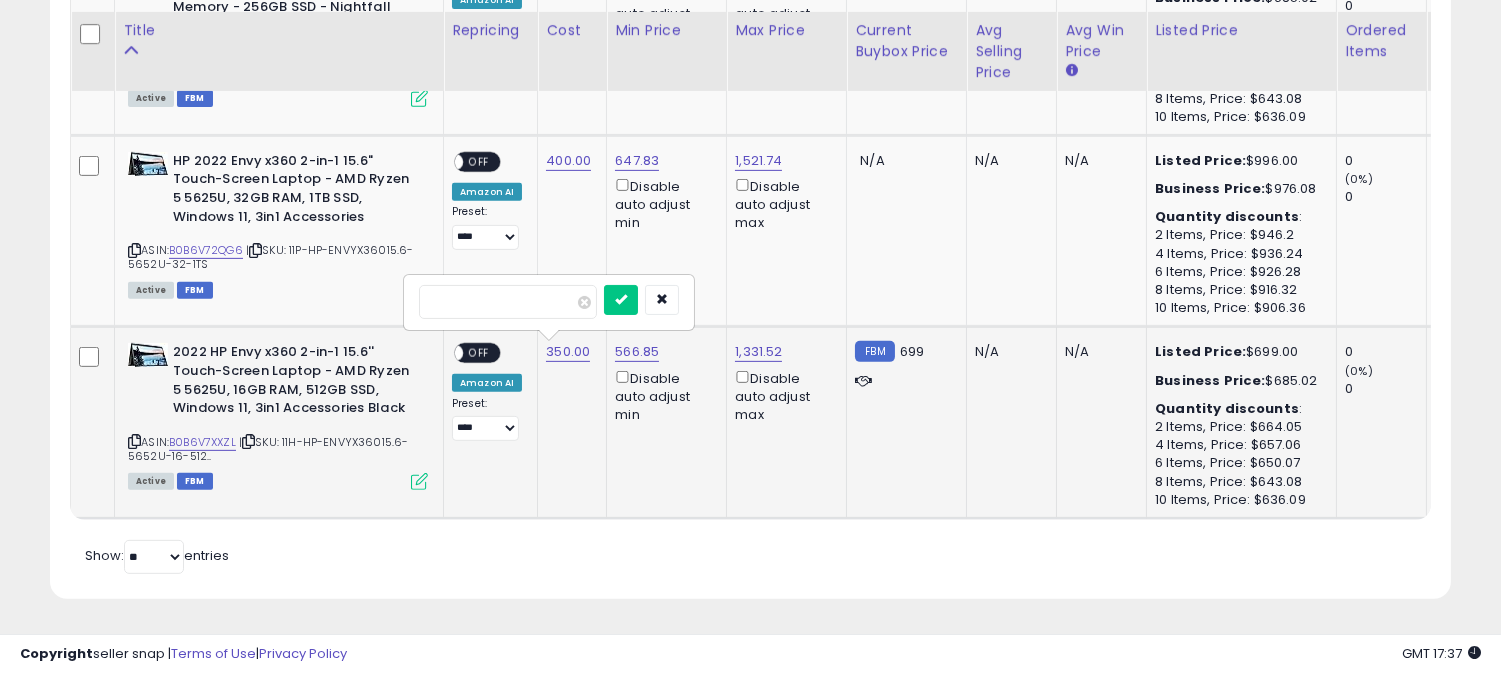 click on "******" at bounding box center [508, 302] 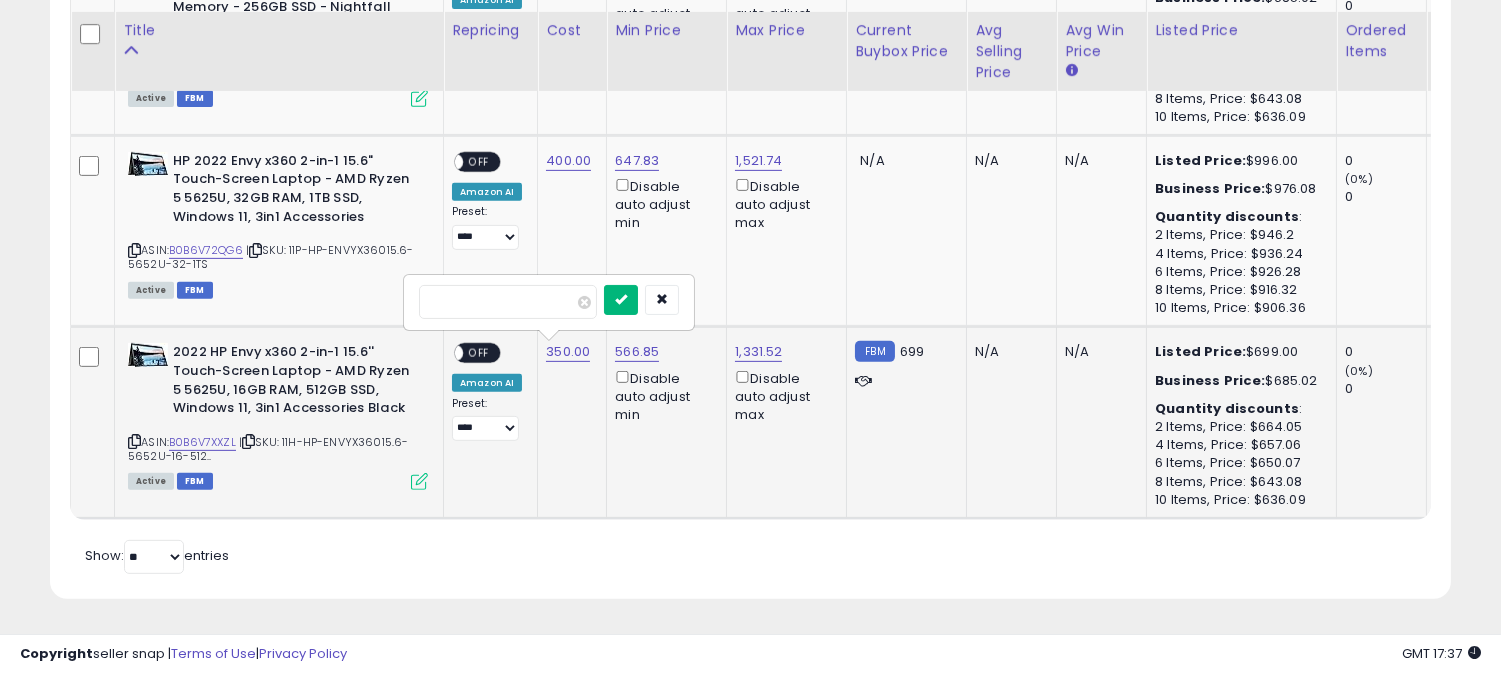 type on "***" 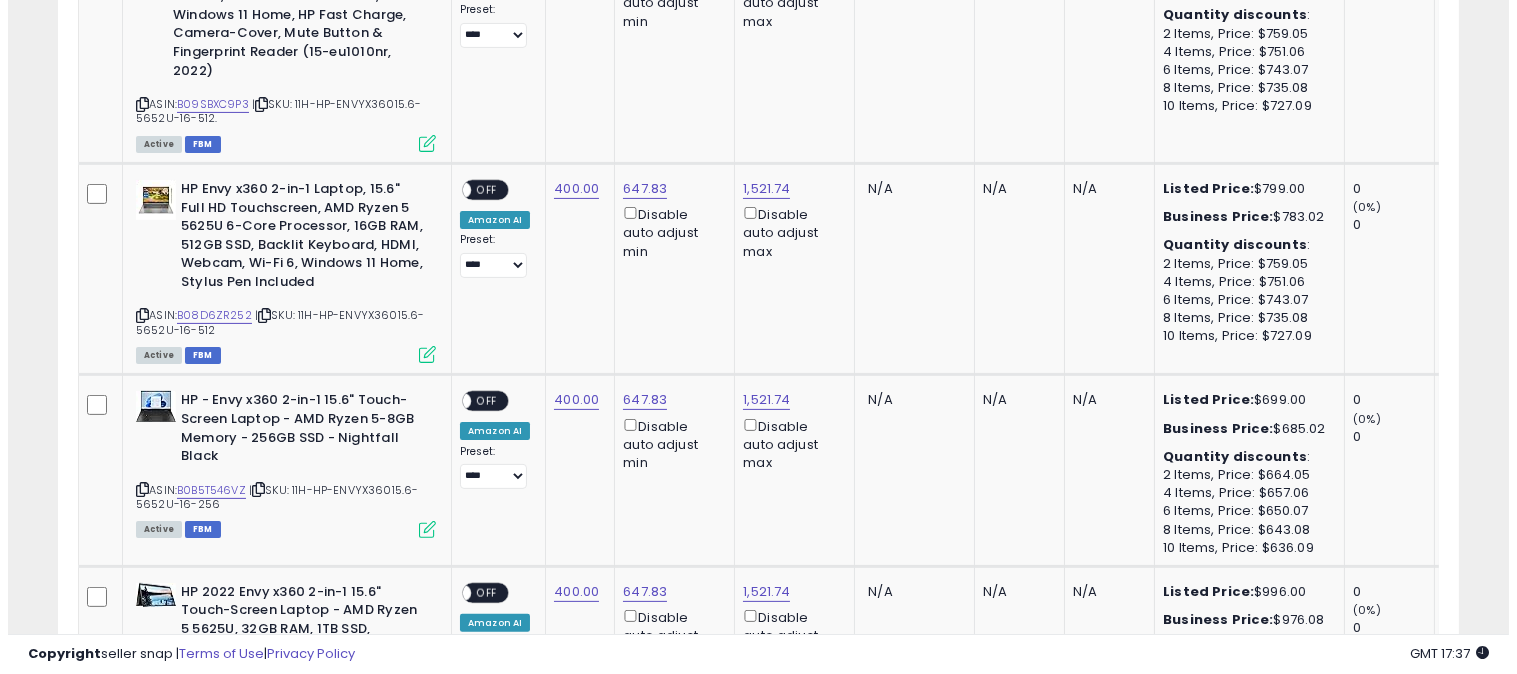 scroll, scrollTop: 671, scrollLeft: 0, axis: vertical 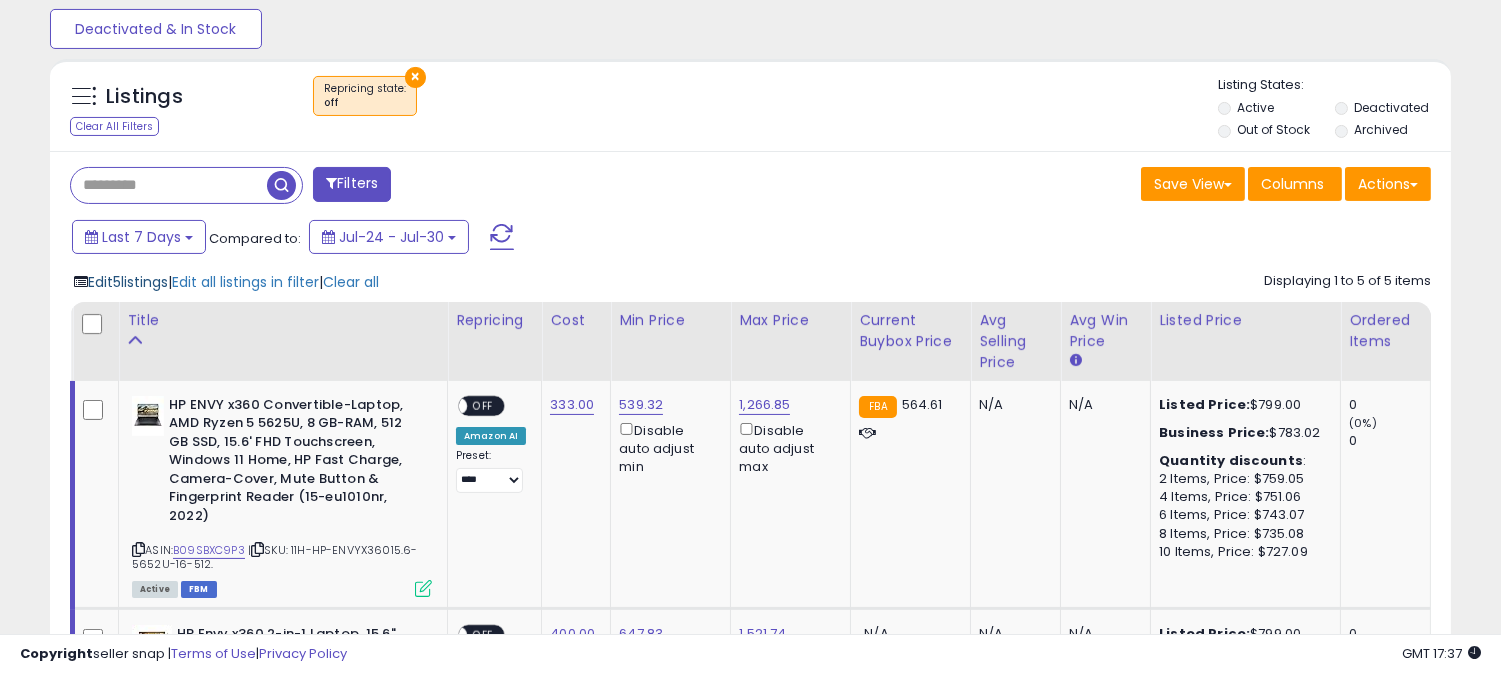 click on "Edit  5  listings" at bounding box center (128, 282) 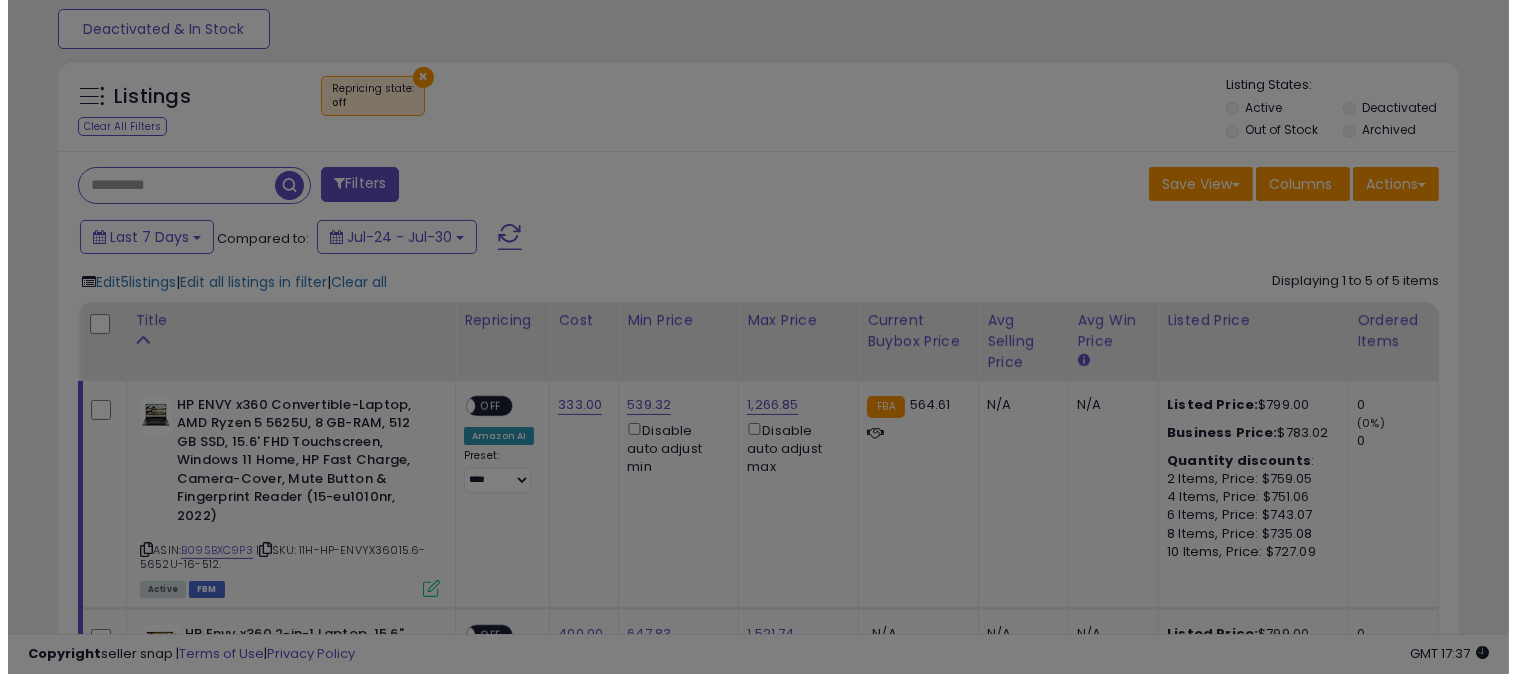 scroll, scrollTop: 999590, scrollLeft: 999178, axis: both 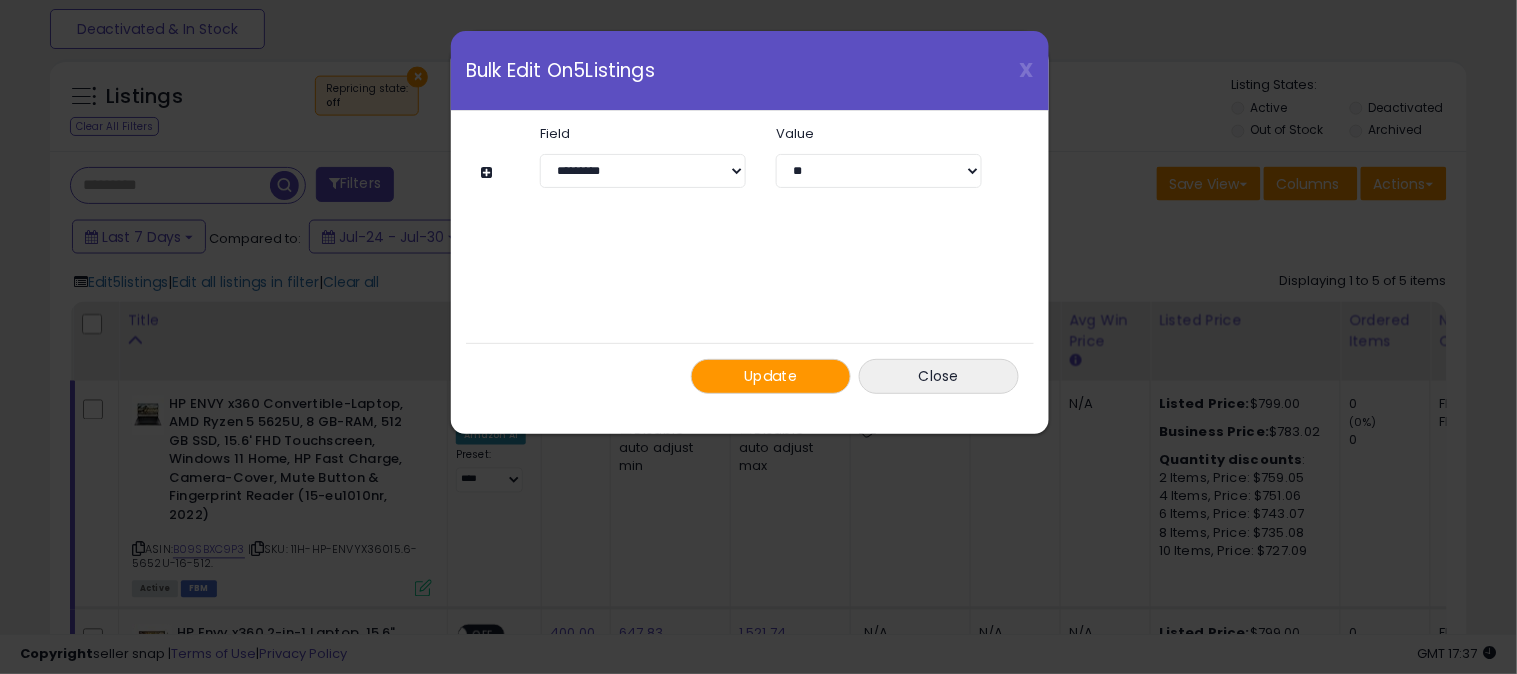 click on "Update" at bounding box center (771, 376) 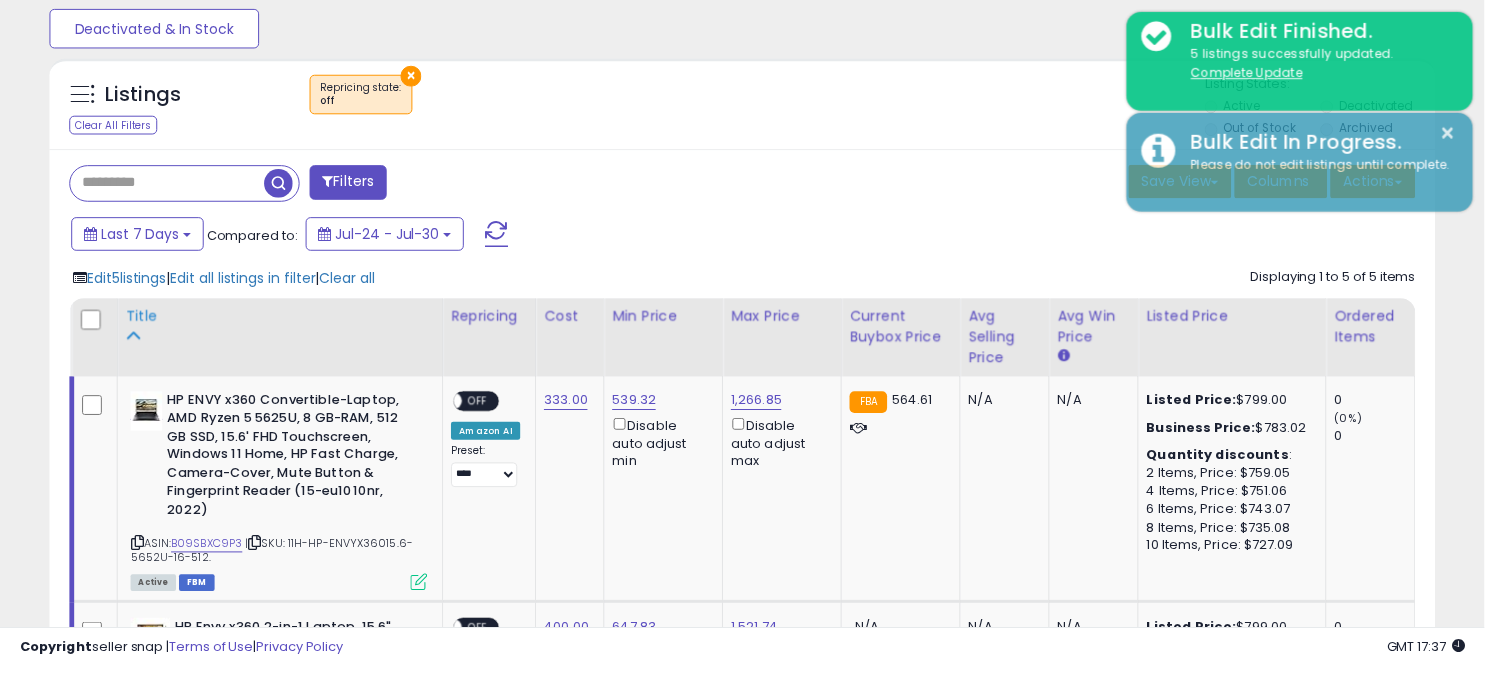 scroll, scrollTop: 410, scrollLeft: 812, axis: both 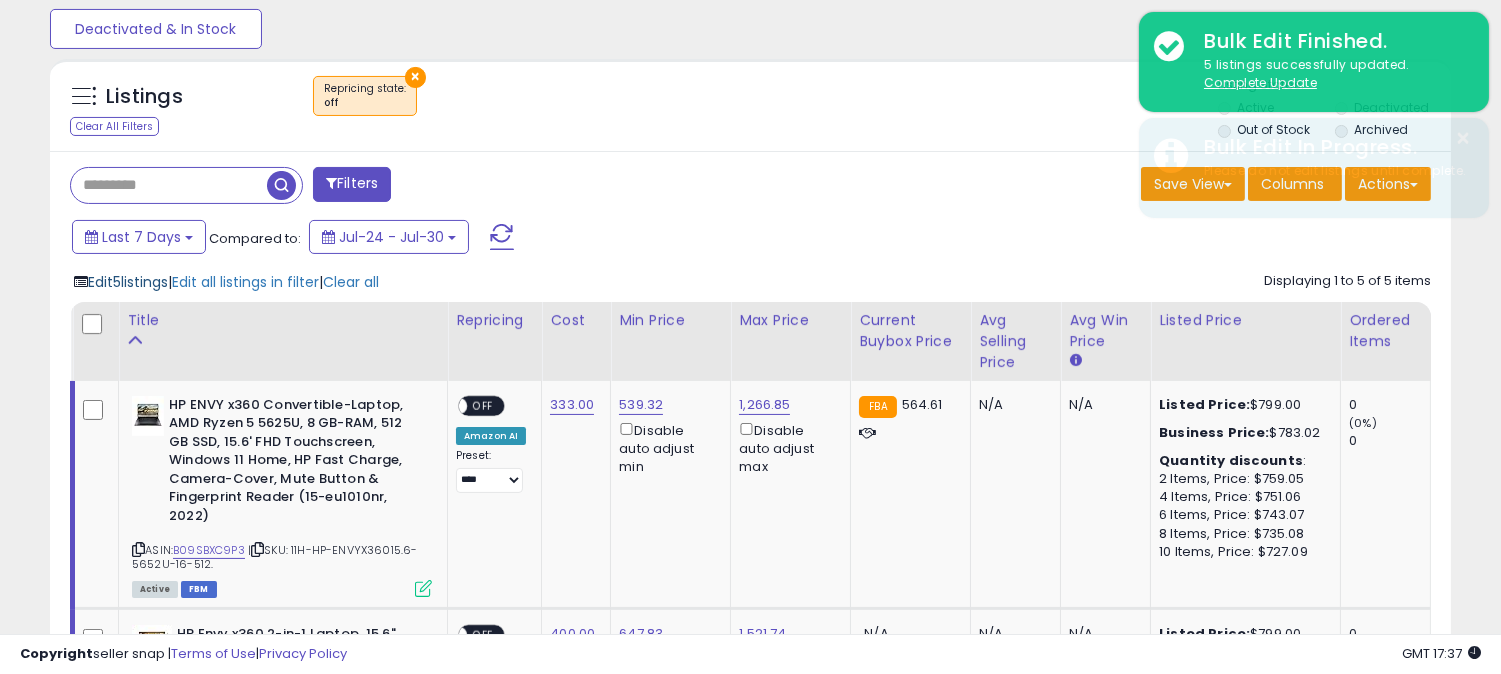 click on "Edit  5  listings" at bounding box center [128, 282] 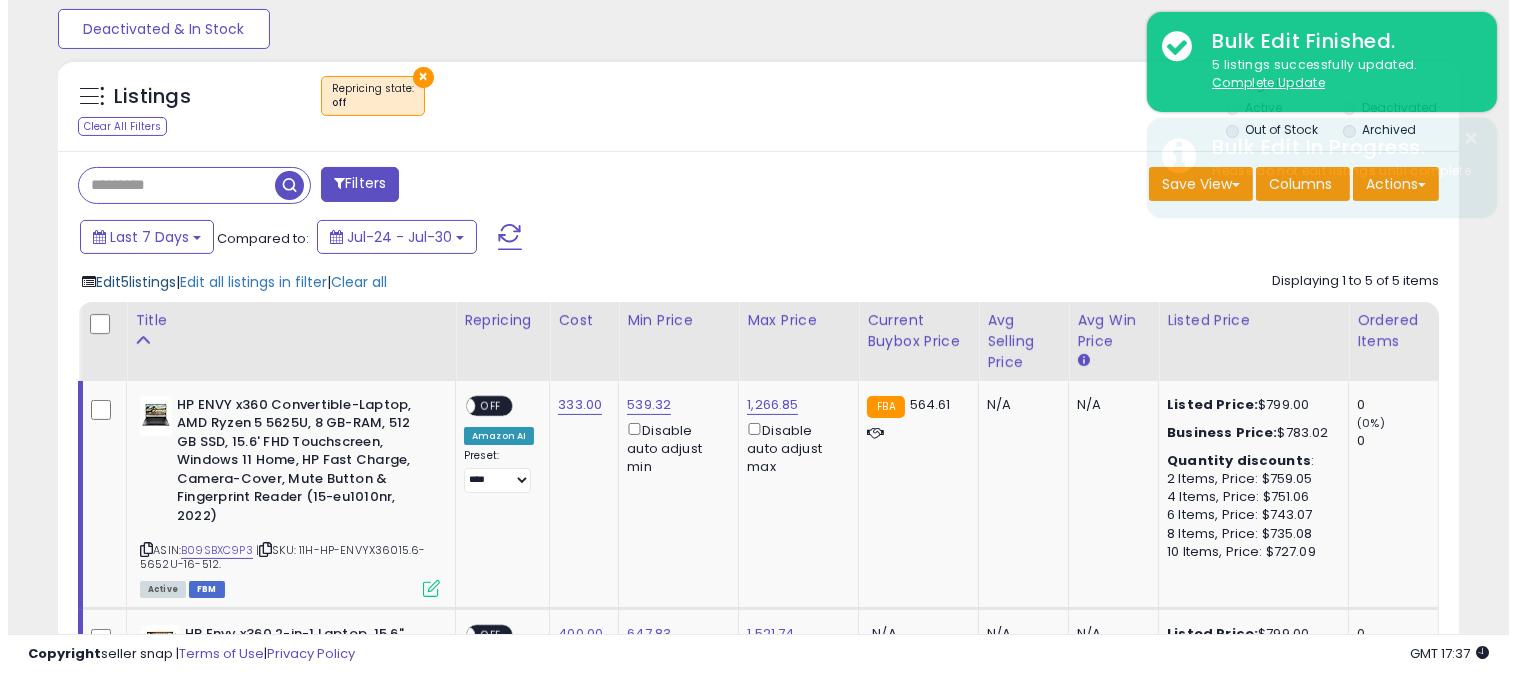 scroll, scrollTop: 999590, scrollLeft: 999178, axis: both 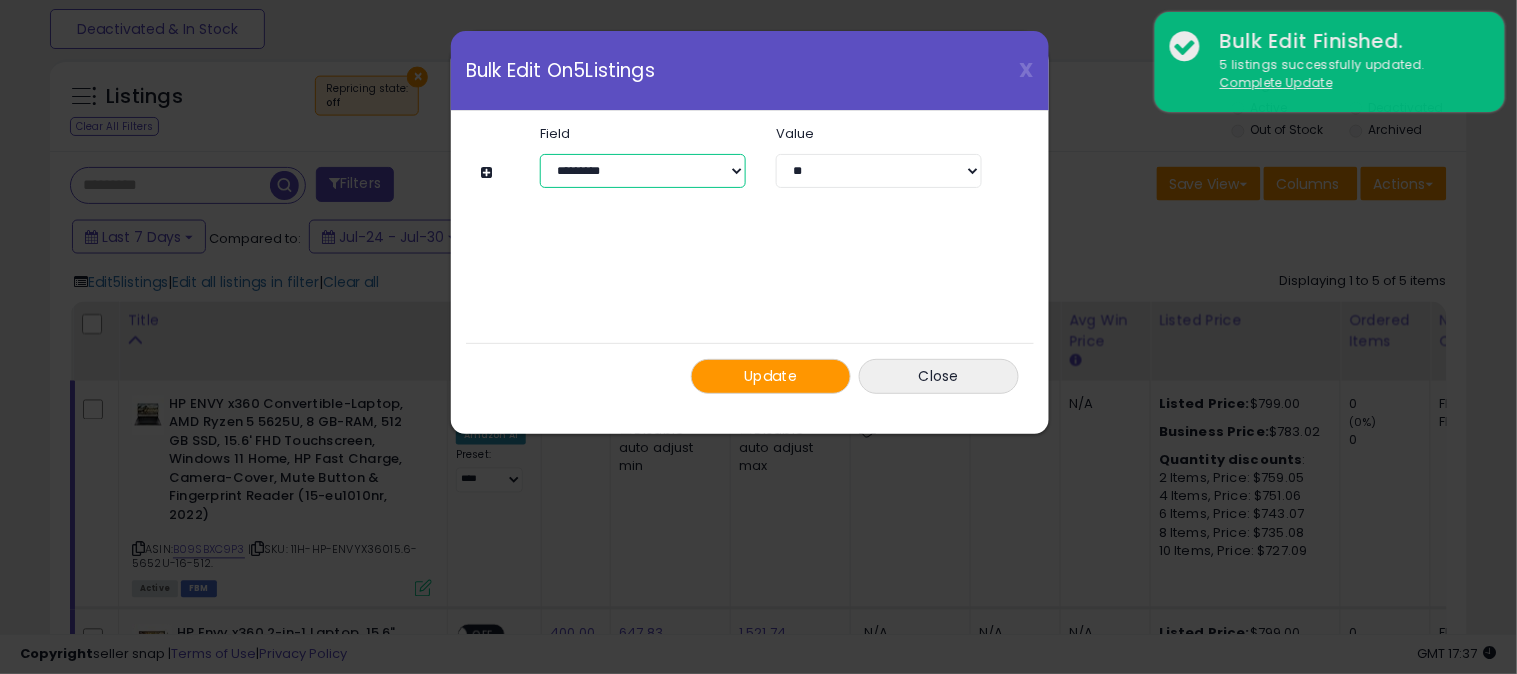 click on "**********" at bounding box center (643, 171) 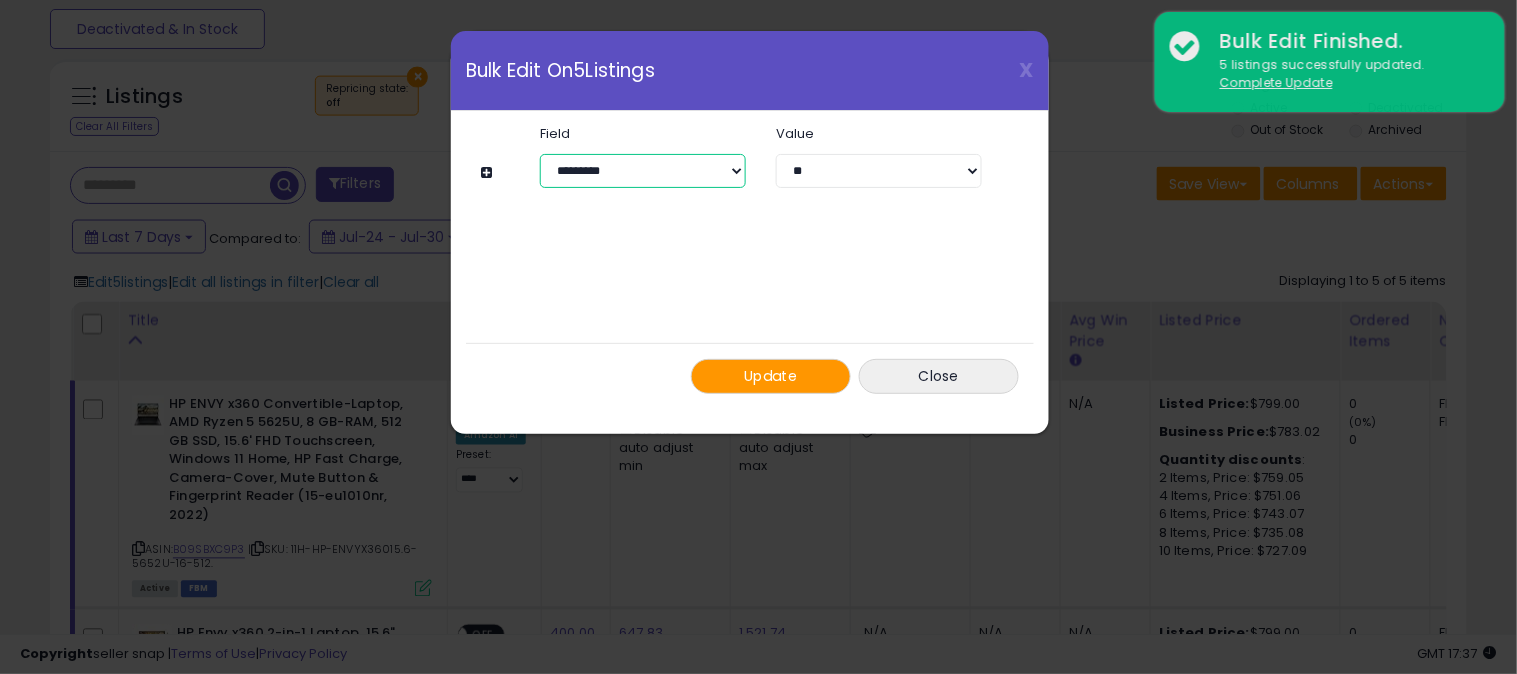 select on "**********" 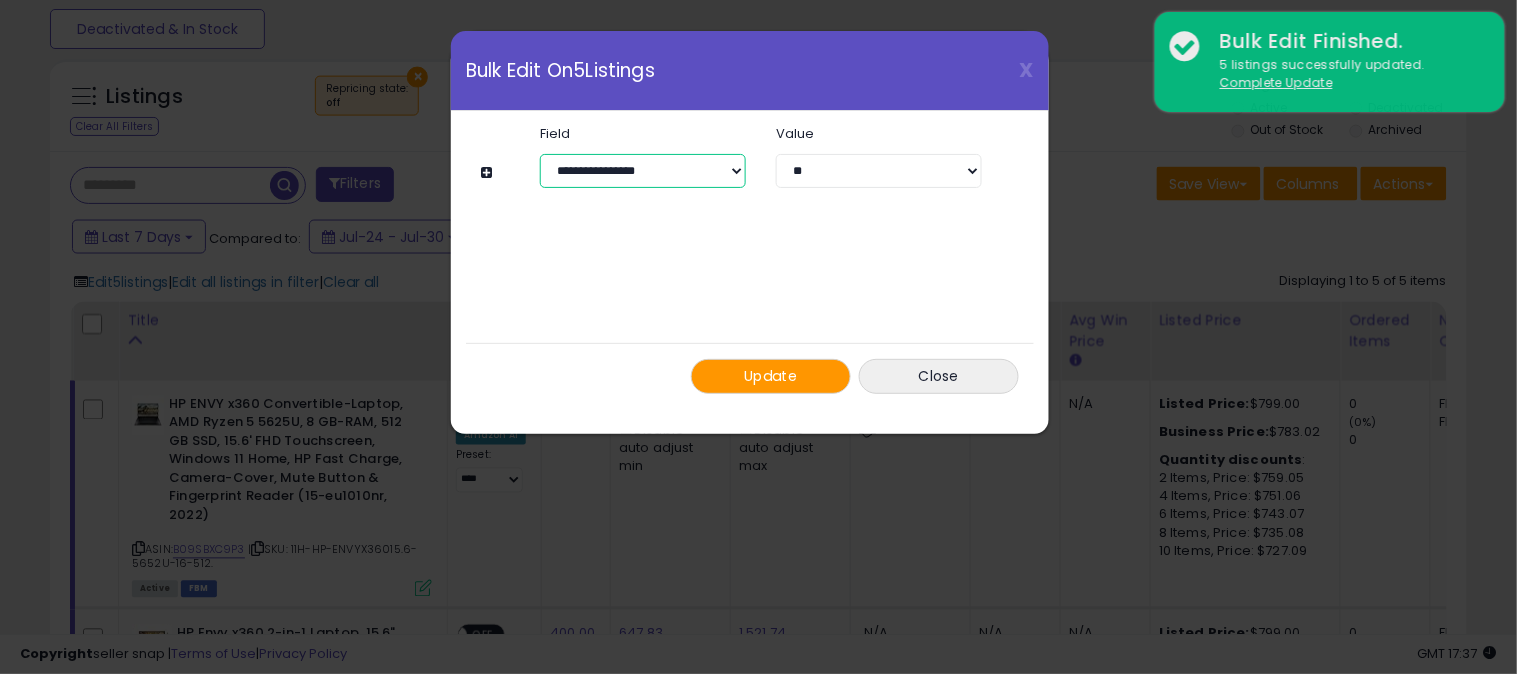 click on "**********" at bounding box center (643, 171) 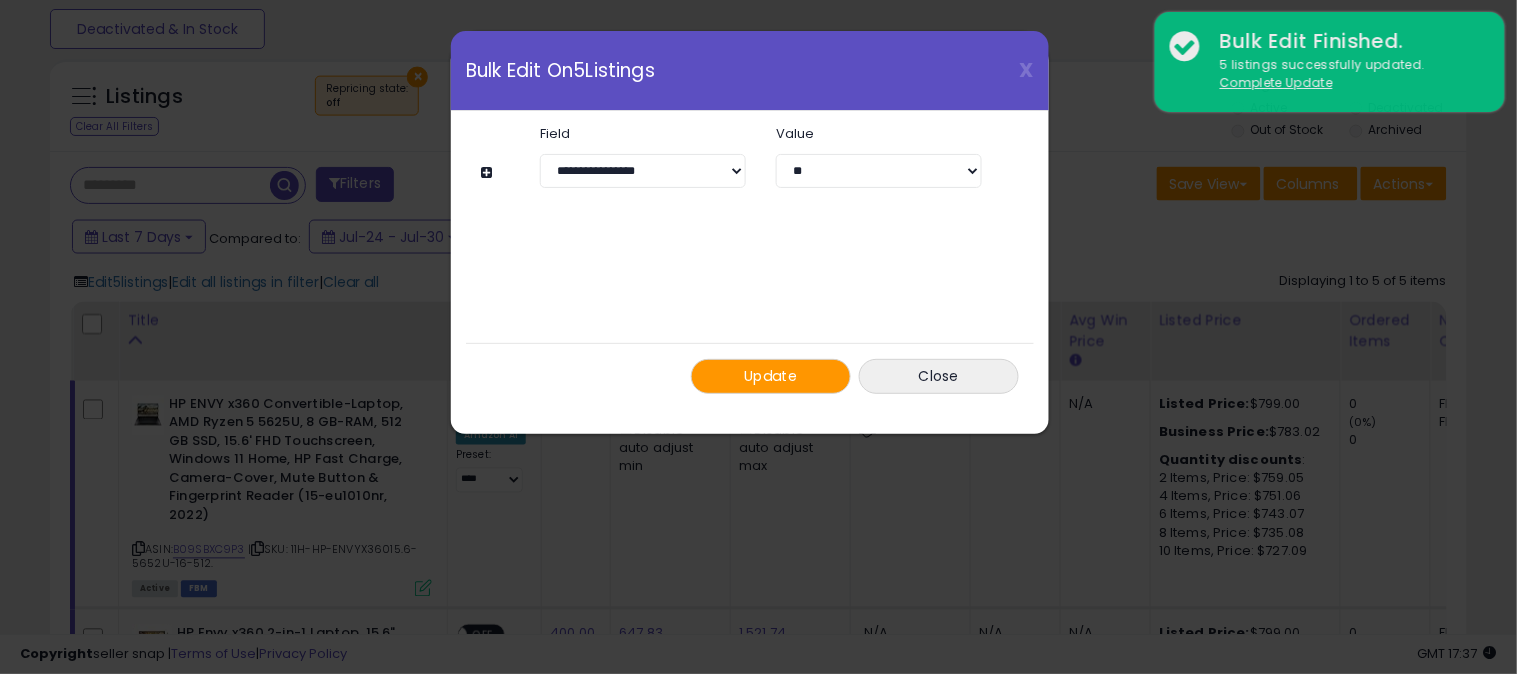 click on "Update" at bounding box center [771, 376] 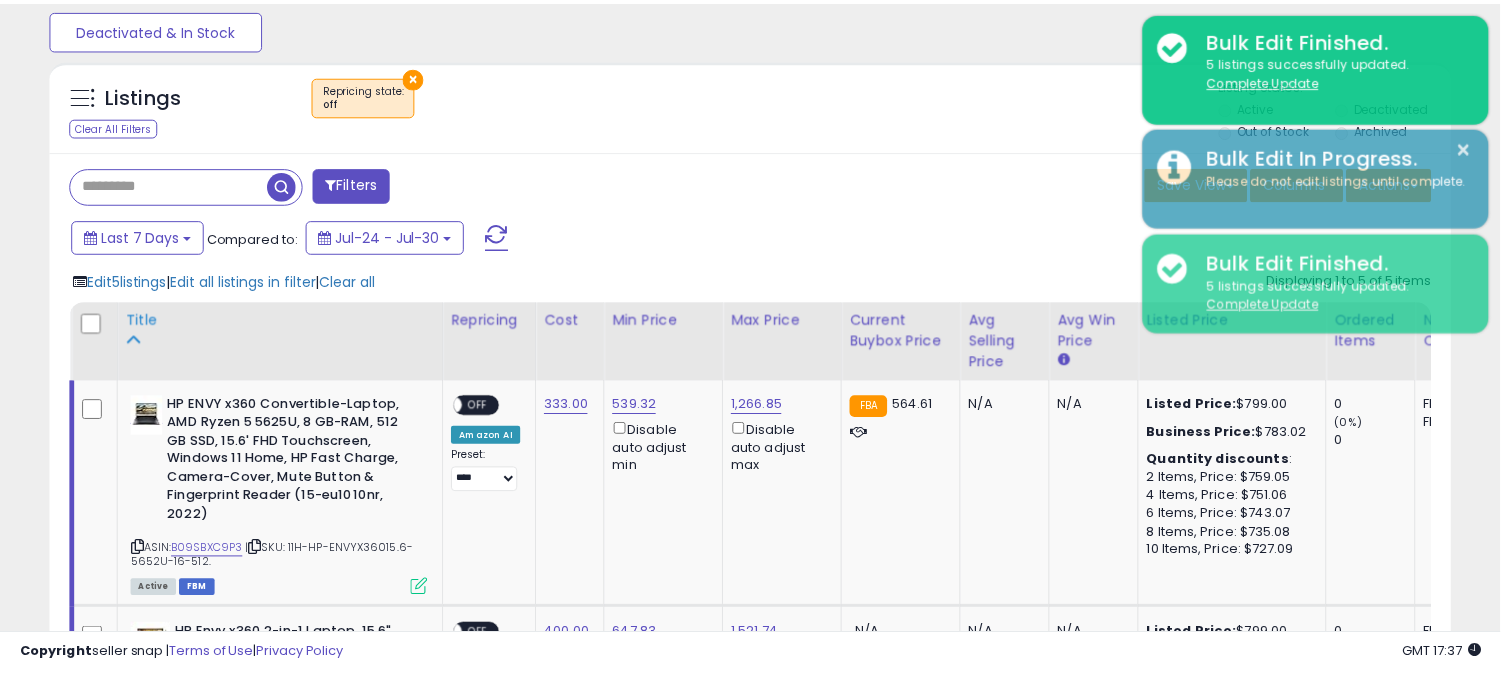 scroll, scrollTop: 410, scrollLeft: 812, axis: both 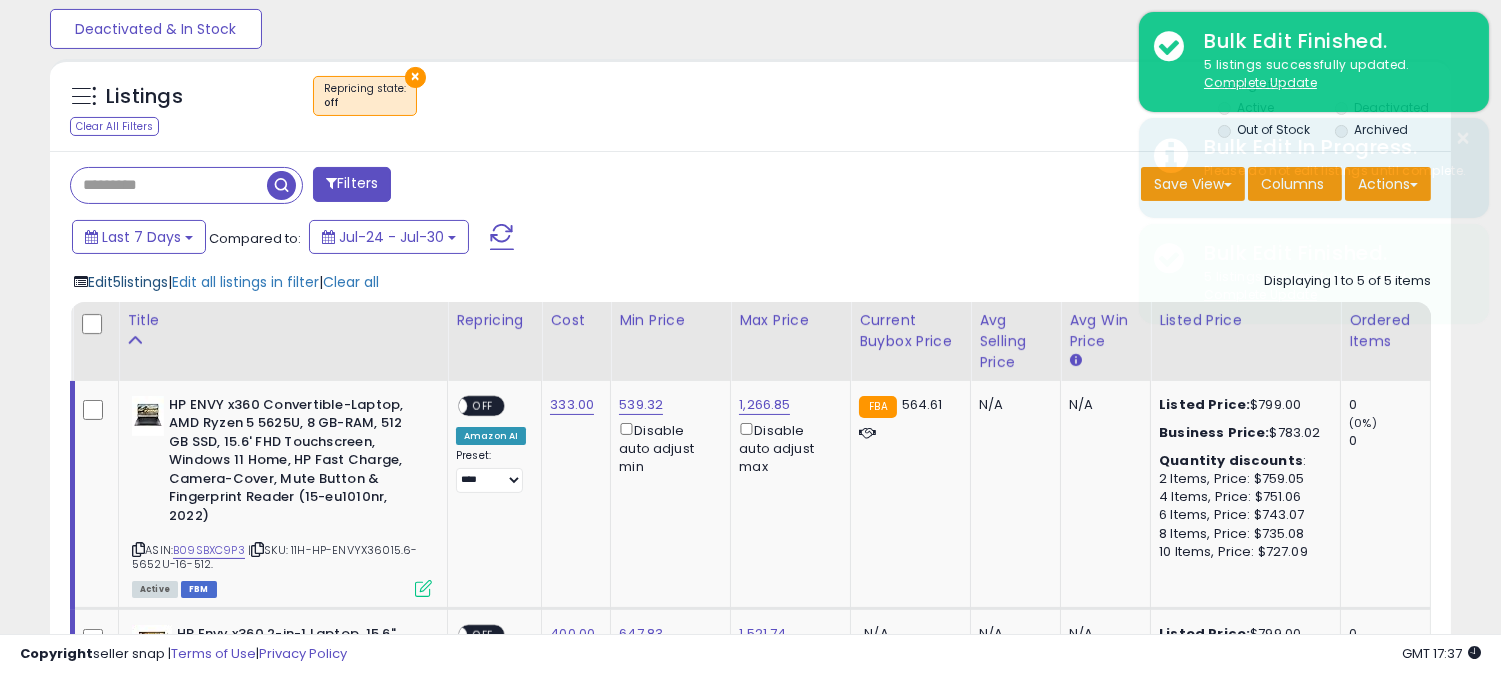 click on "Edit  5  listings" at bounding box center [128, 282] 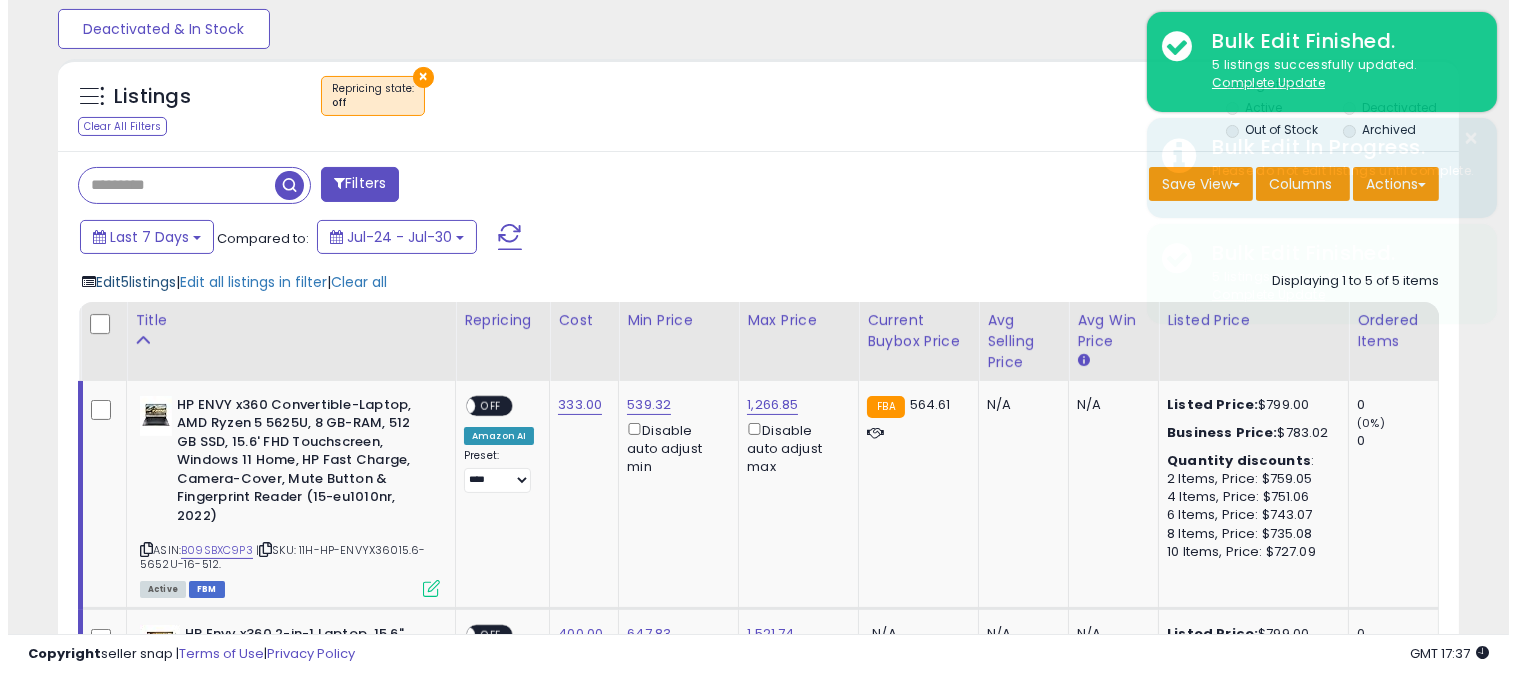 scroll, scrollTop: 999590, scrollLeft: 999178, axis: both 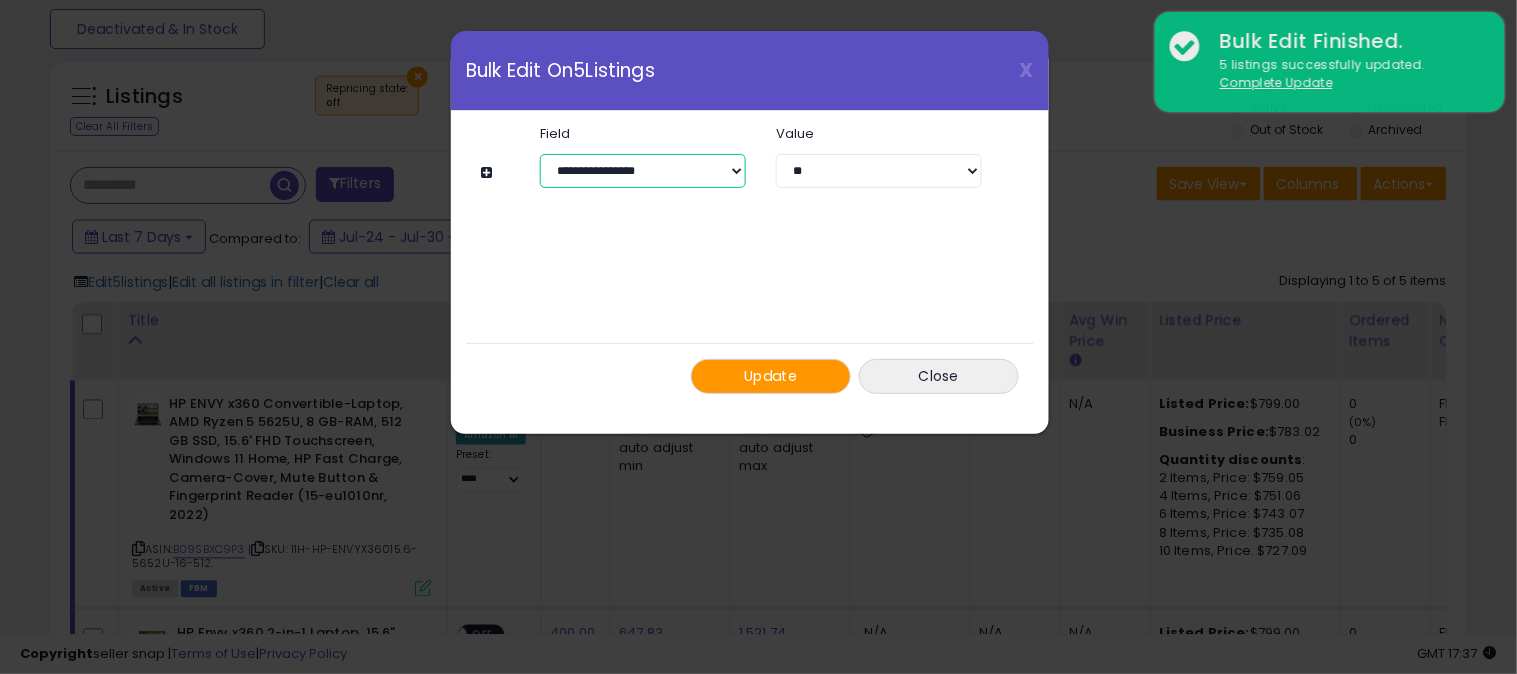 click on "**********" at bounding box center [643, 171] 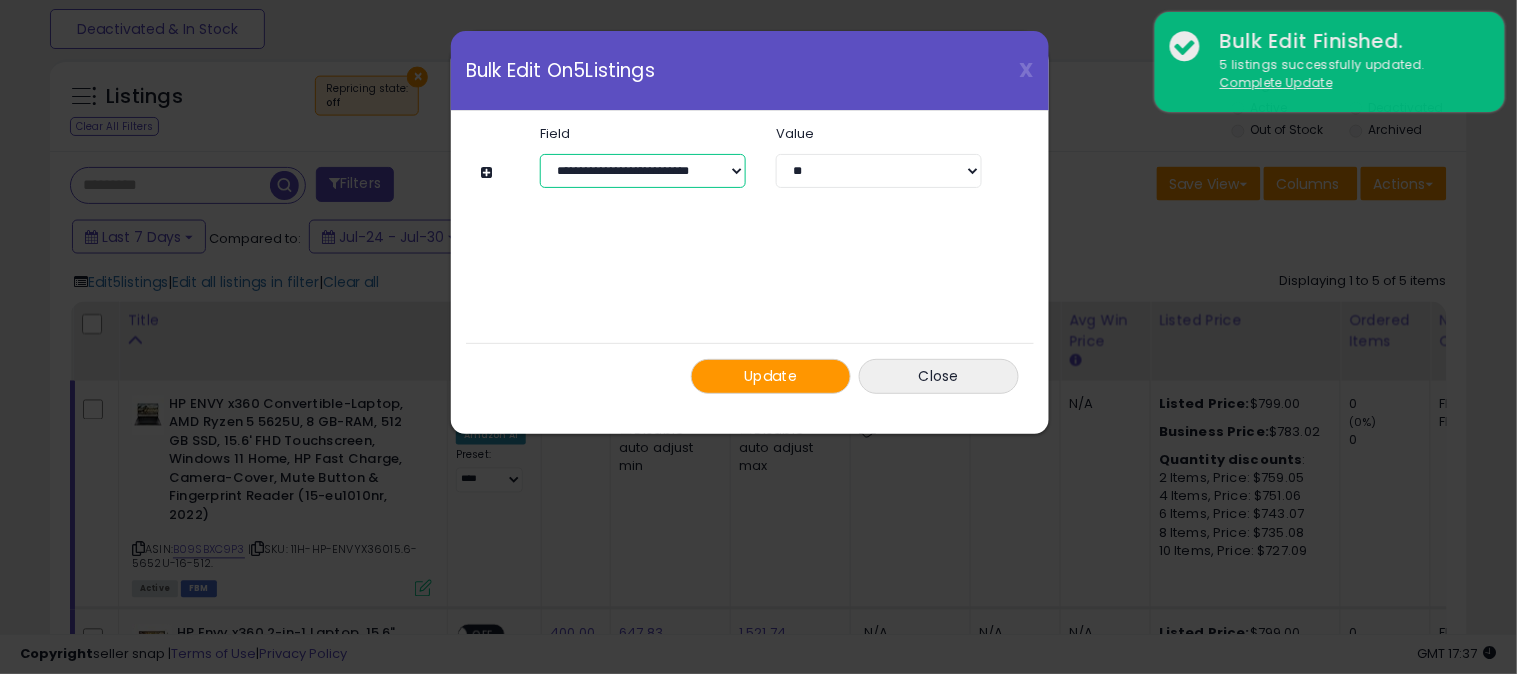 click on "**********" at bounding box center (643, 171) 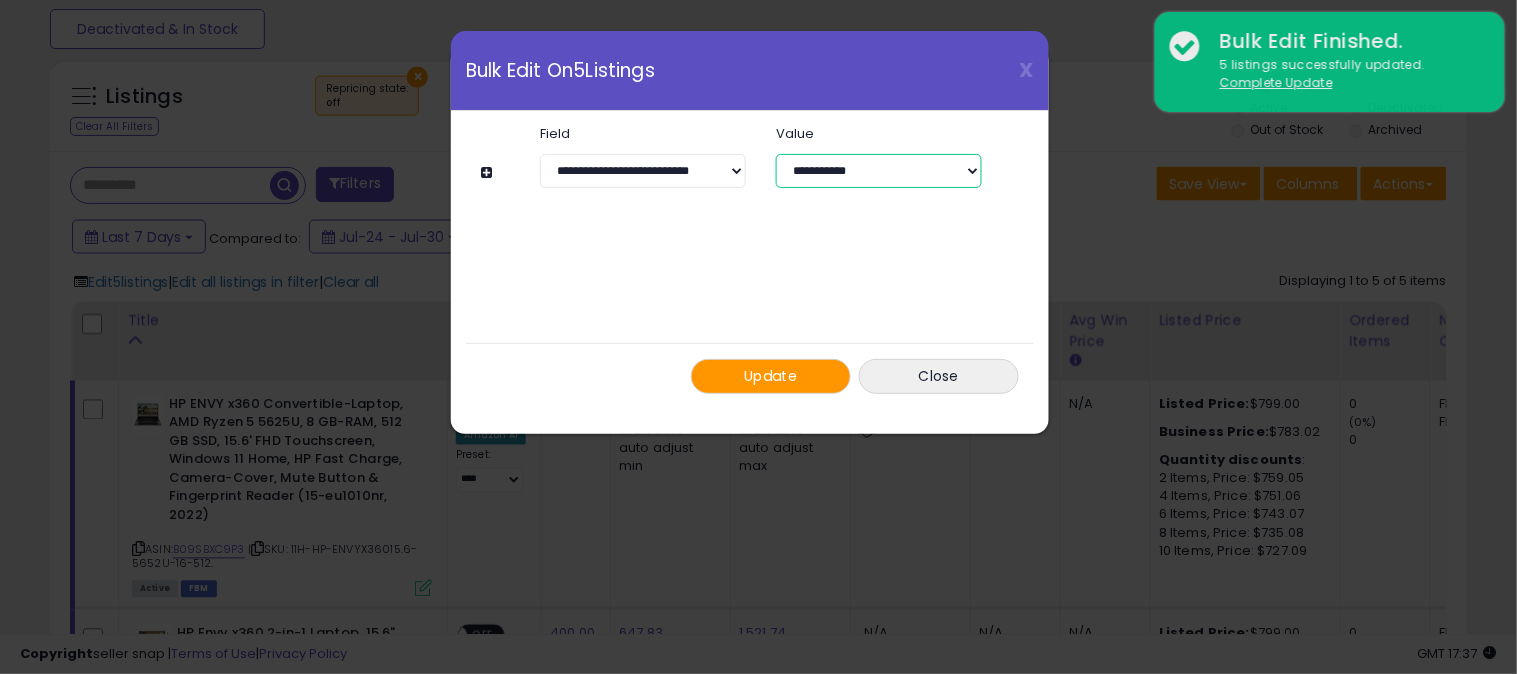 click on "**********" at bounding box center (879, 171) 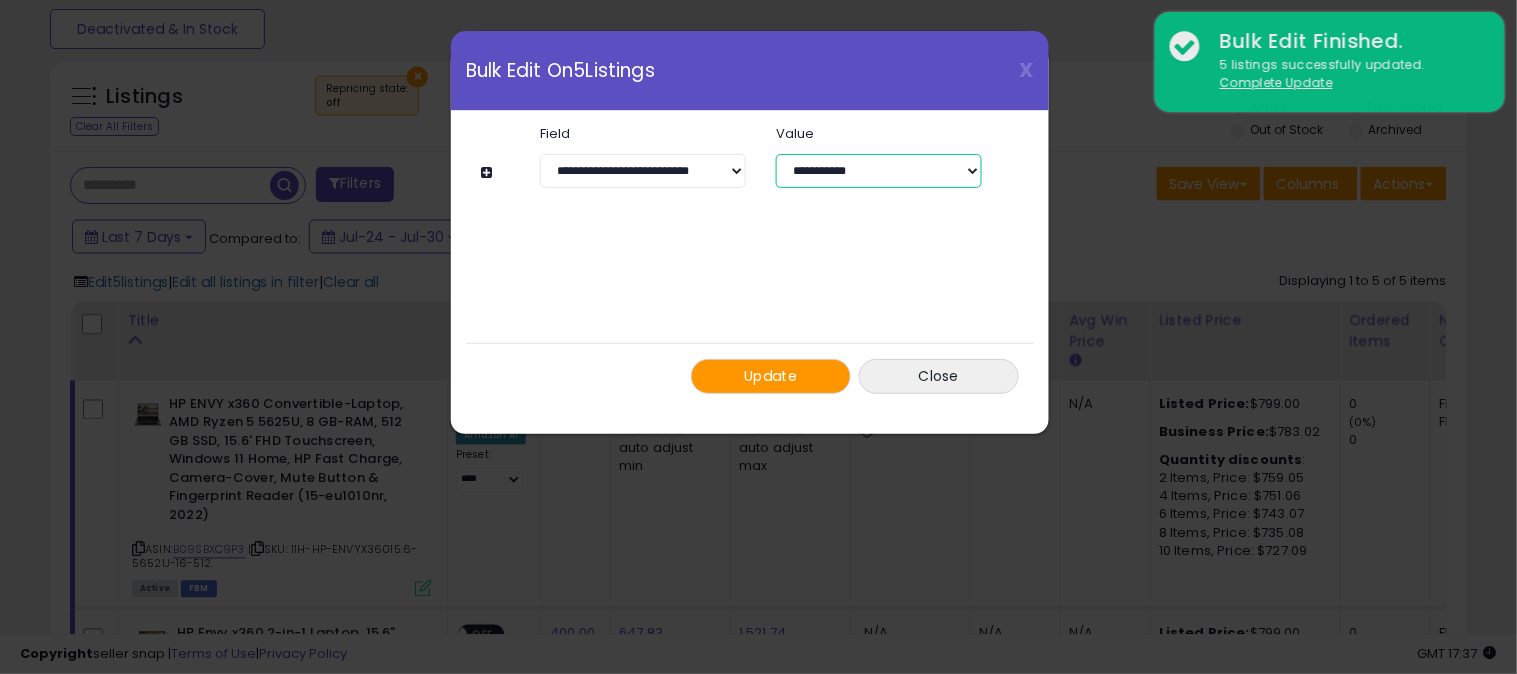 click on "**********" at bounding box center [879, 171] 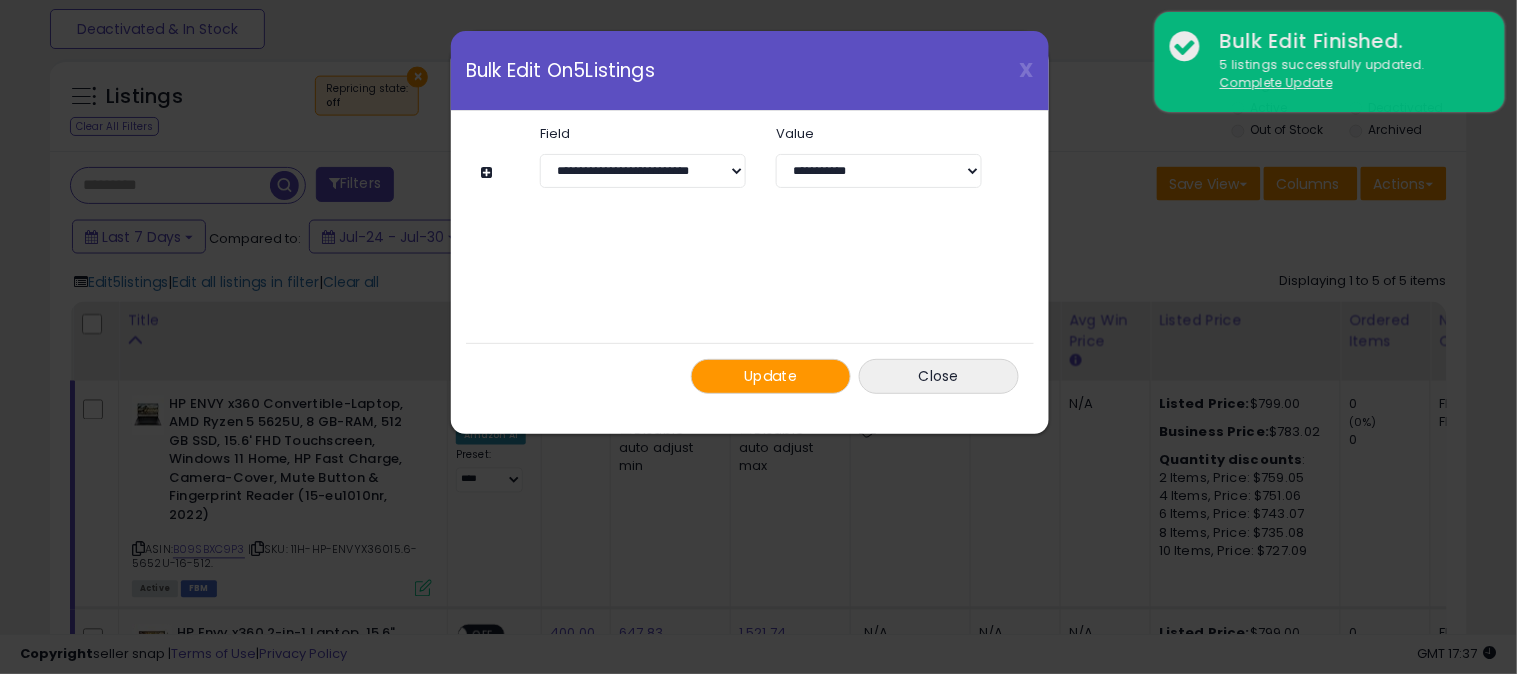 click on "Update" at bounding box center (771, 376) 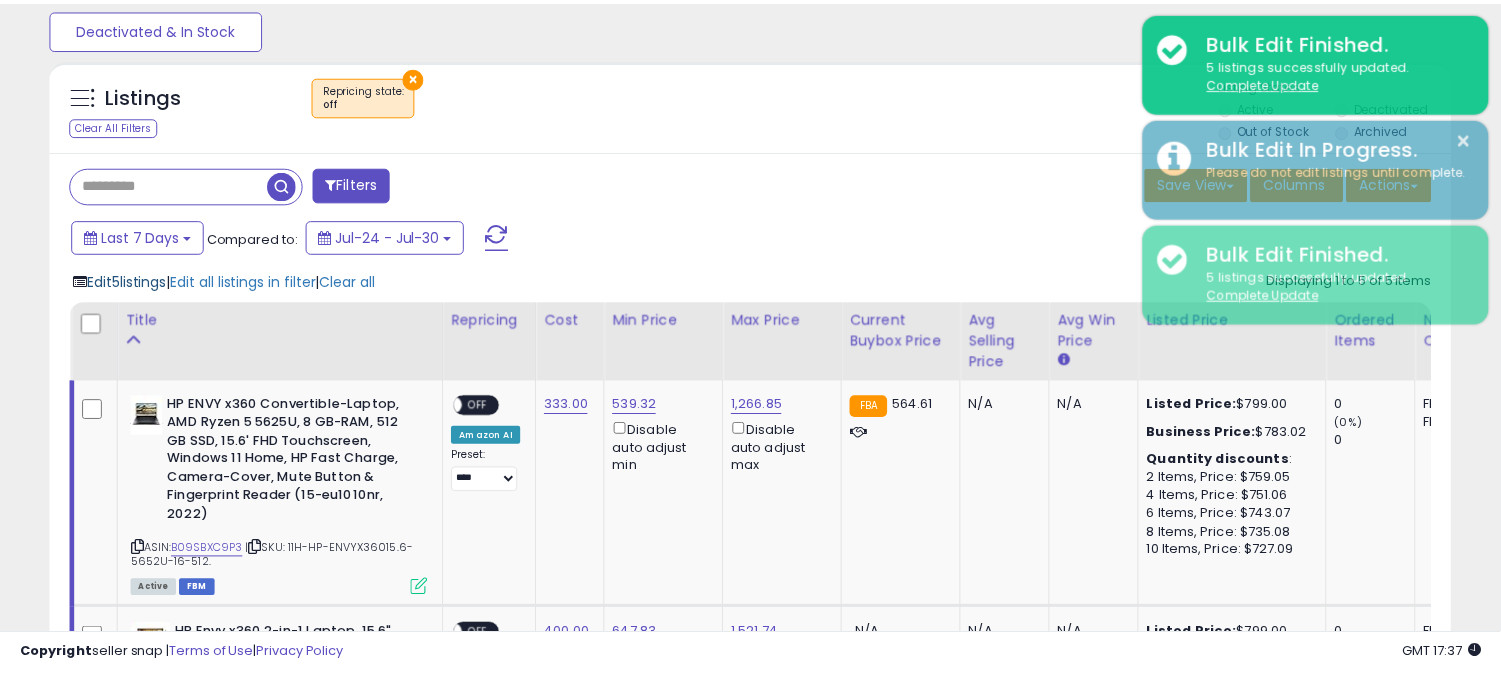 scroll, scrollTop: 410, scrollLeft: 812, axis: both 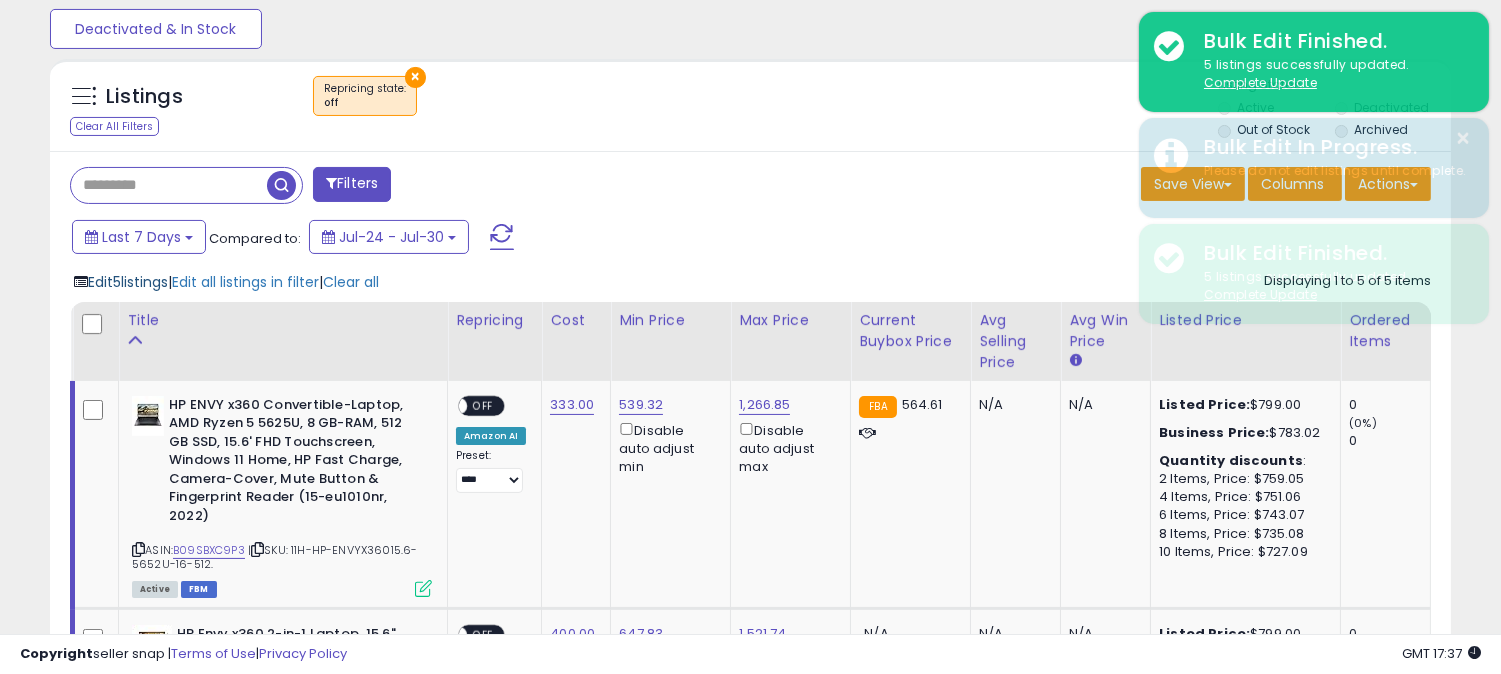 click on "Edit  5  listings" at bounding box center (128, 282) 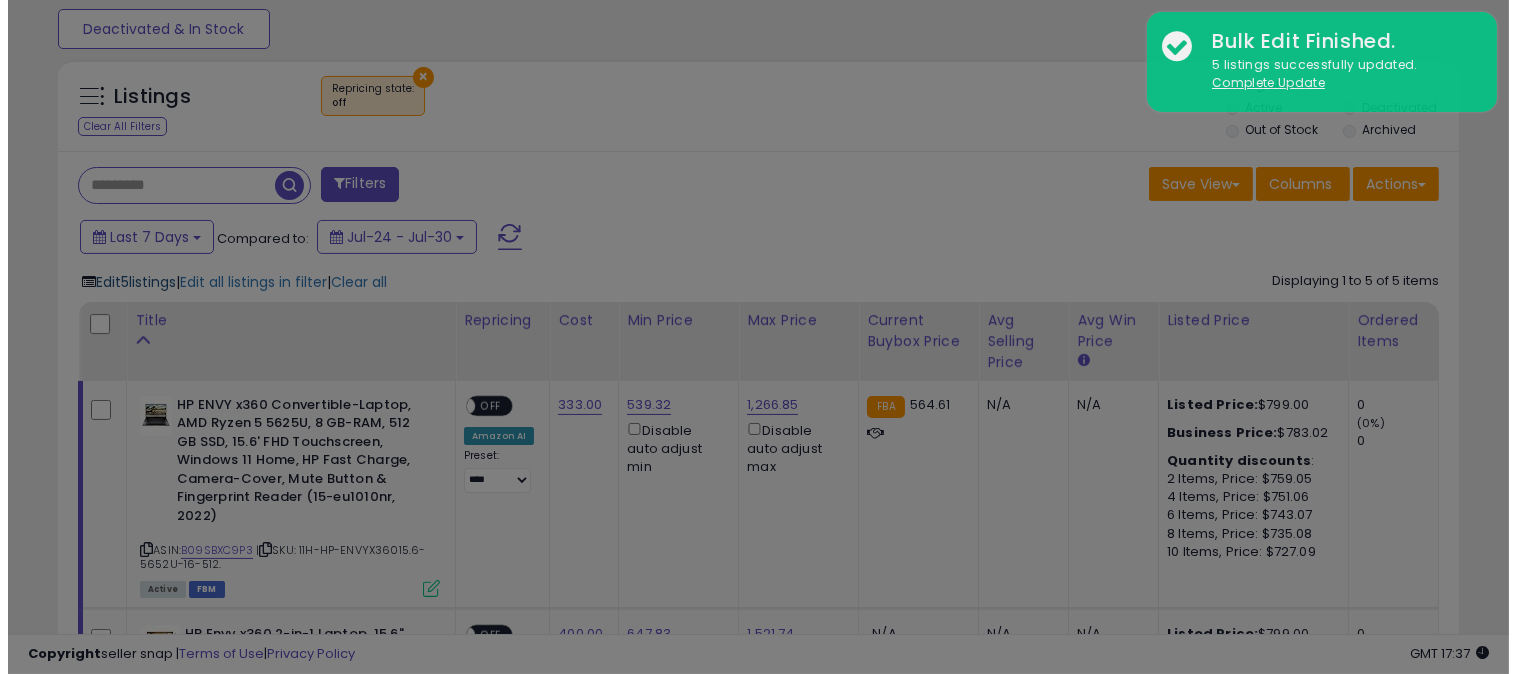 scroll, scrollTop: 999590, scrollLeft: 999178, axis: both 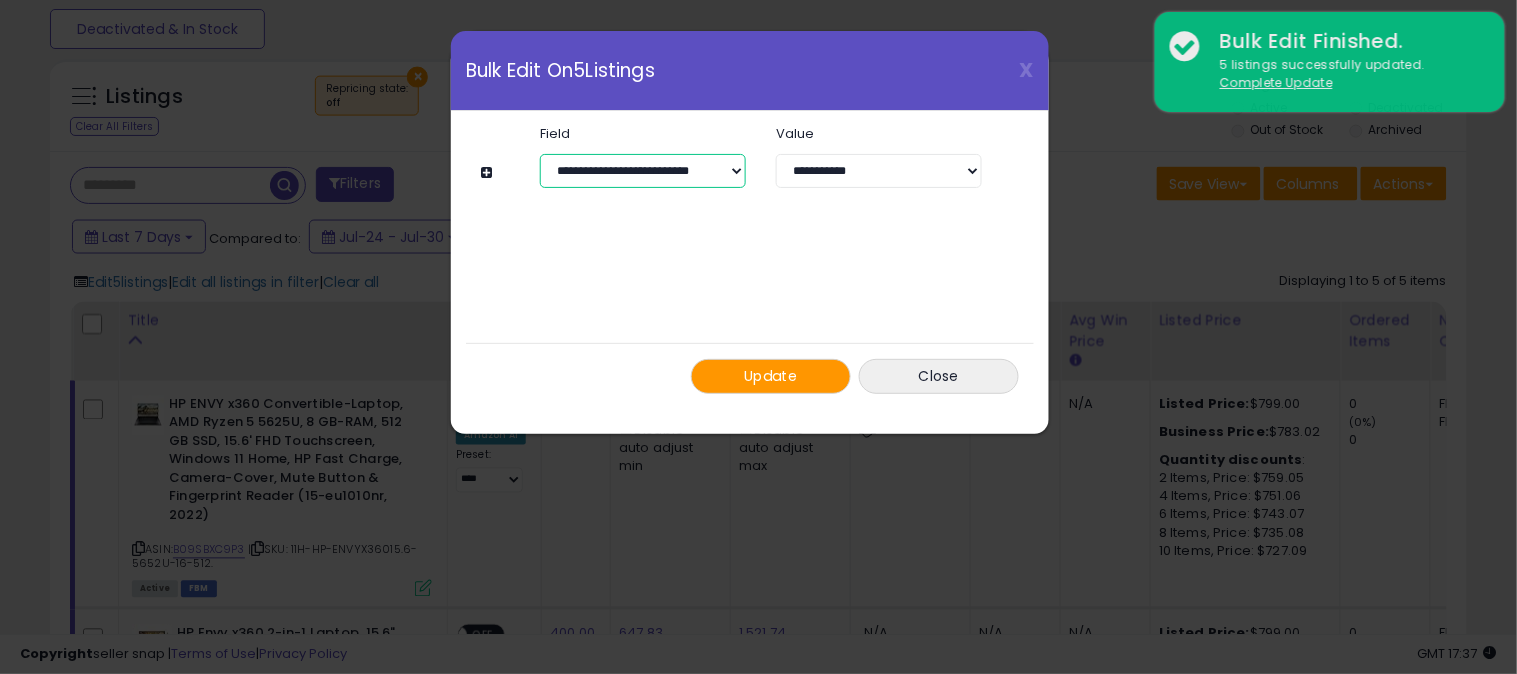 click on "**********" at bounding box center (643, 171) 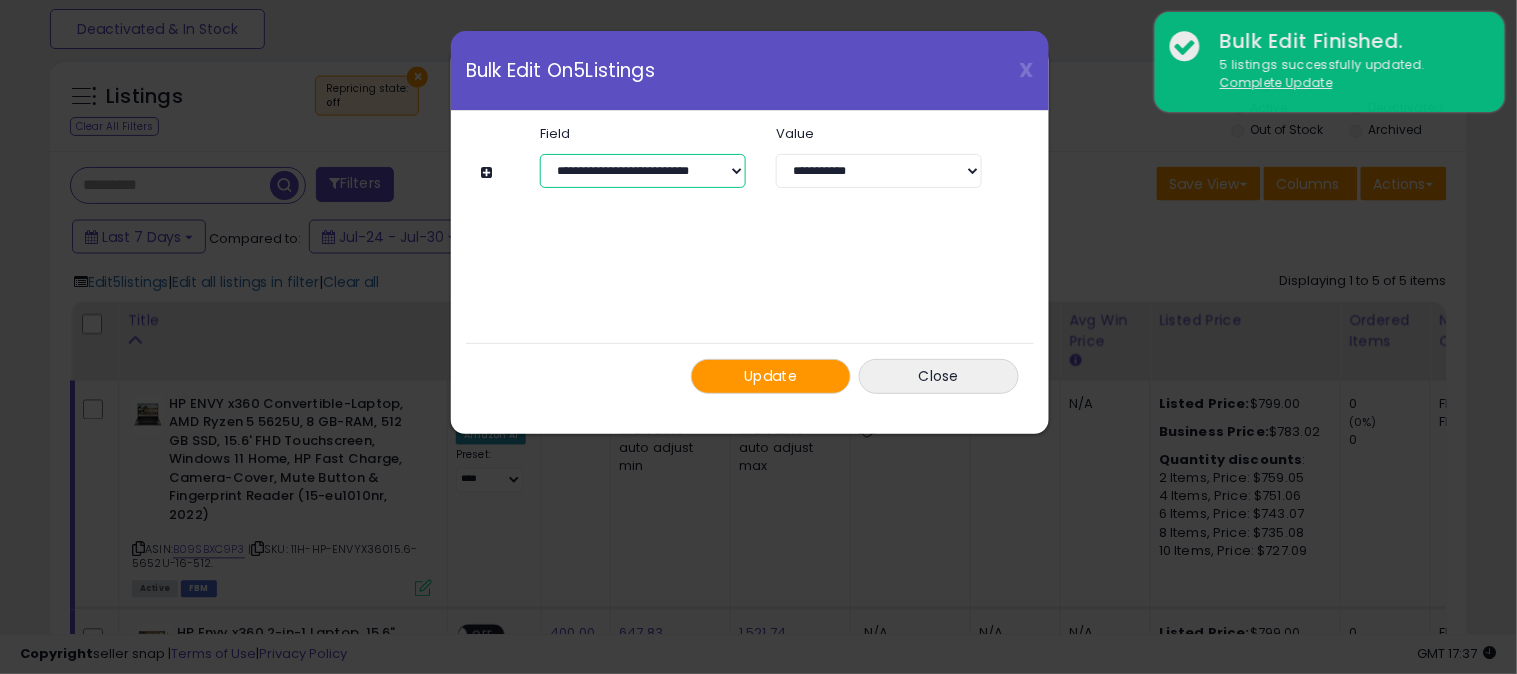 select on "**********" 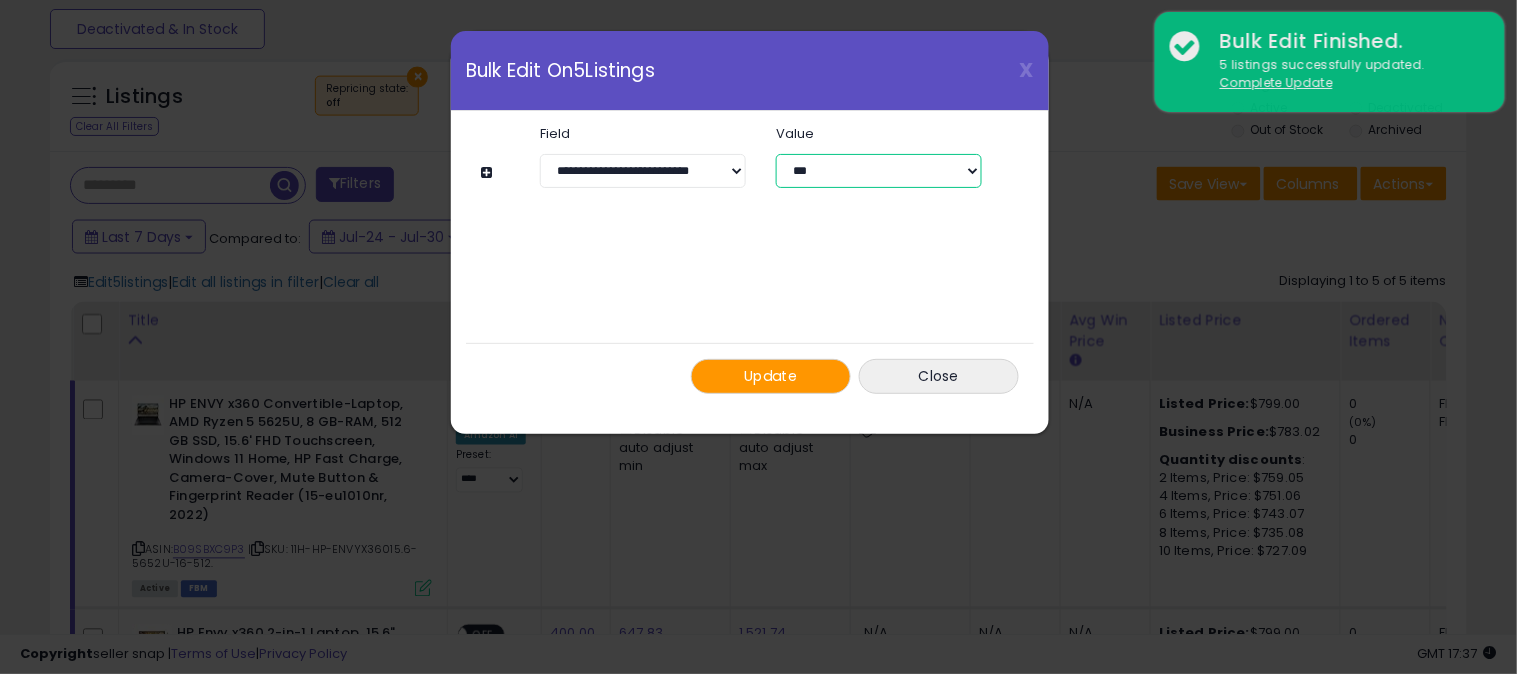 click on "**********" at bounding box center (879, 171) 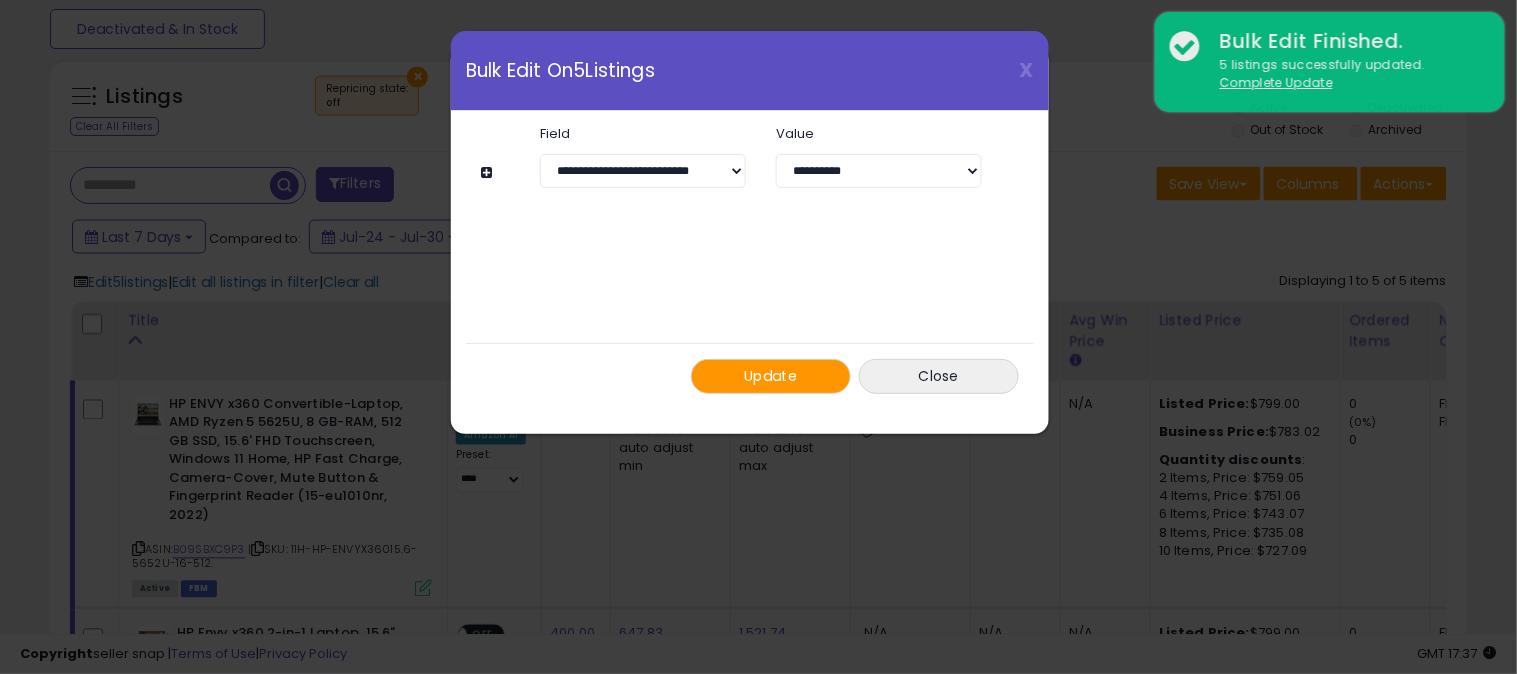 click on "Update" at bounding box center (771, 376) 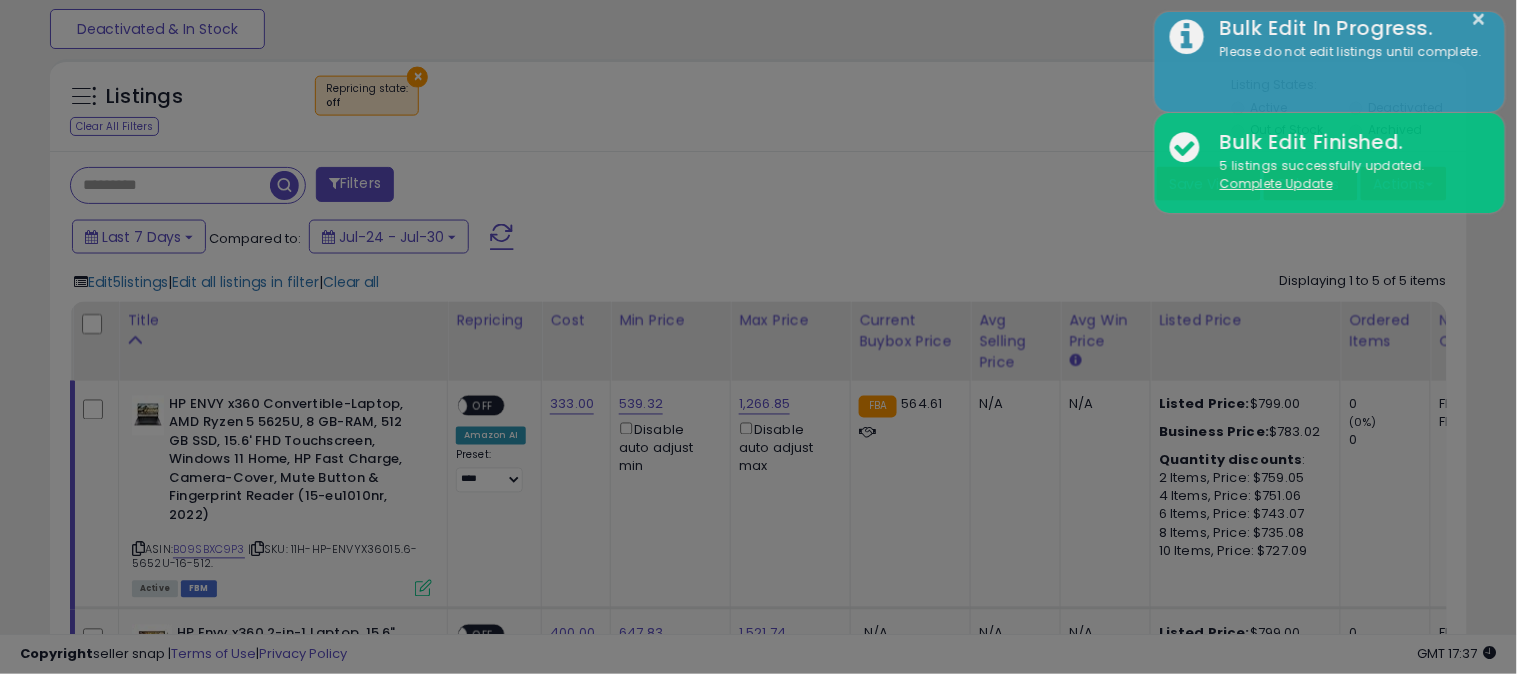 select on "**********" 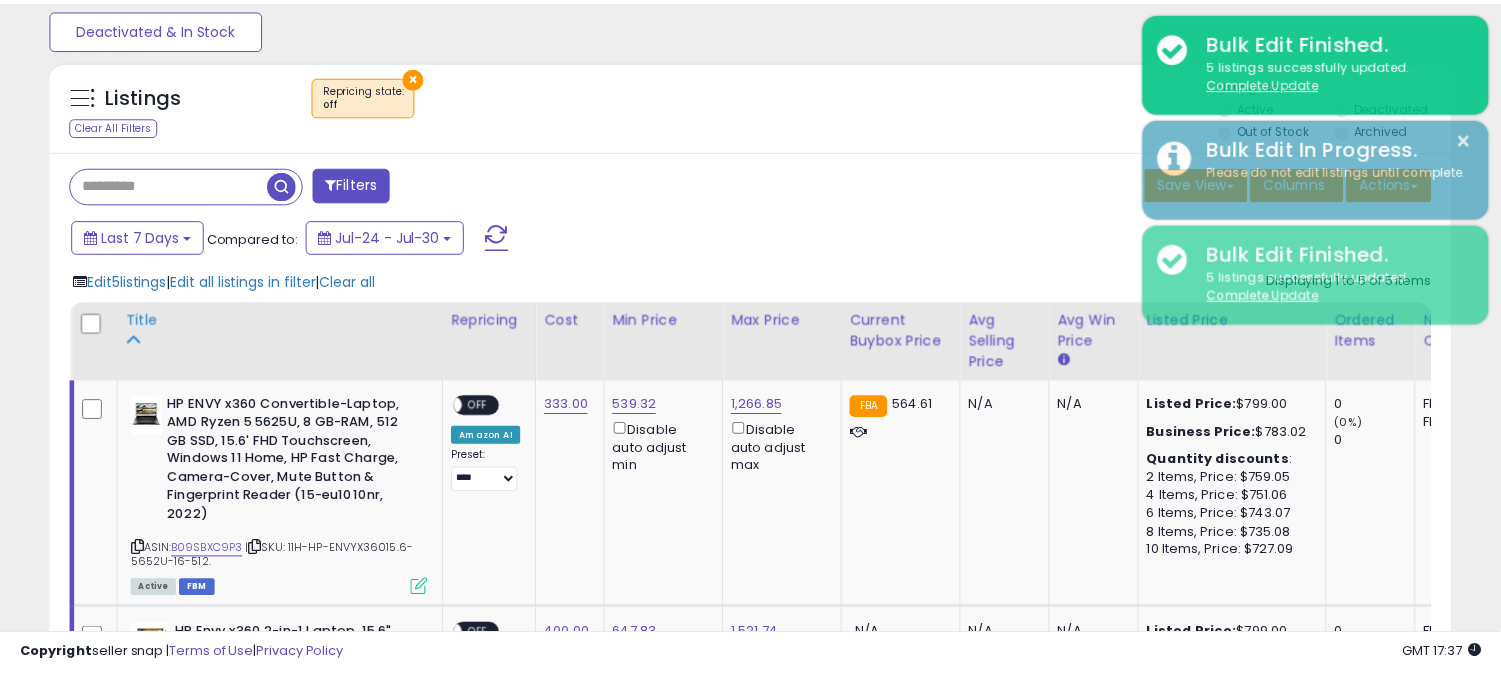 scroll, scrollTop: 410, scrollLeft: 812, axis: both 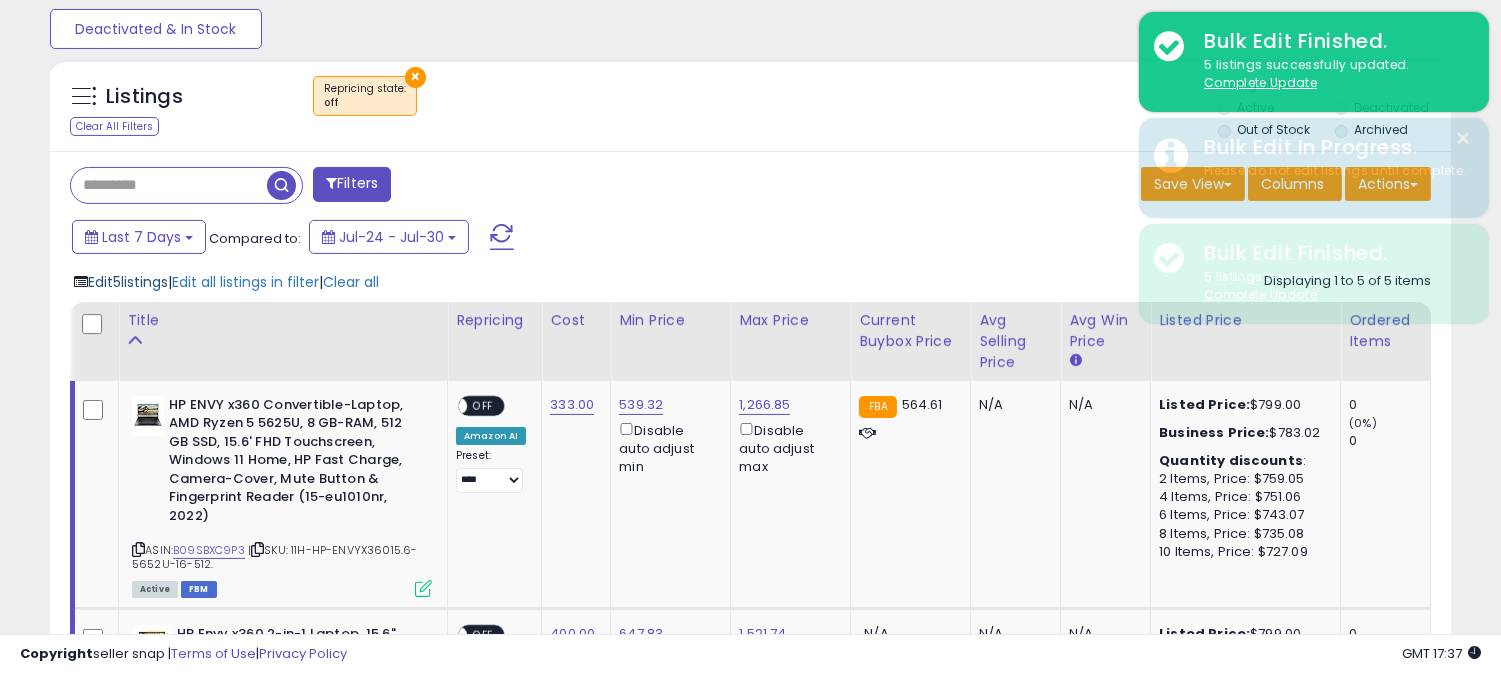 click on "Edit  5  listings" at bounding box center [128, 282] 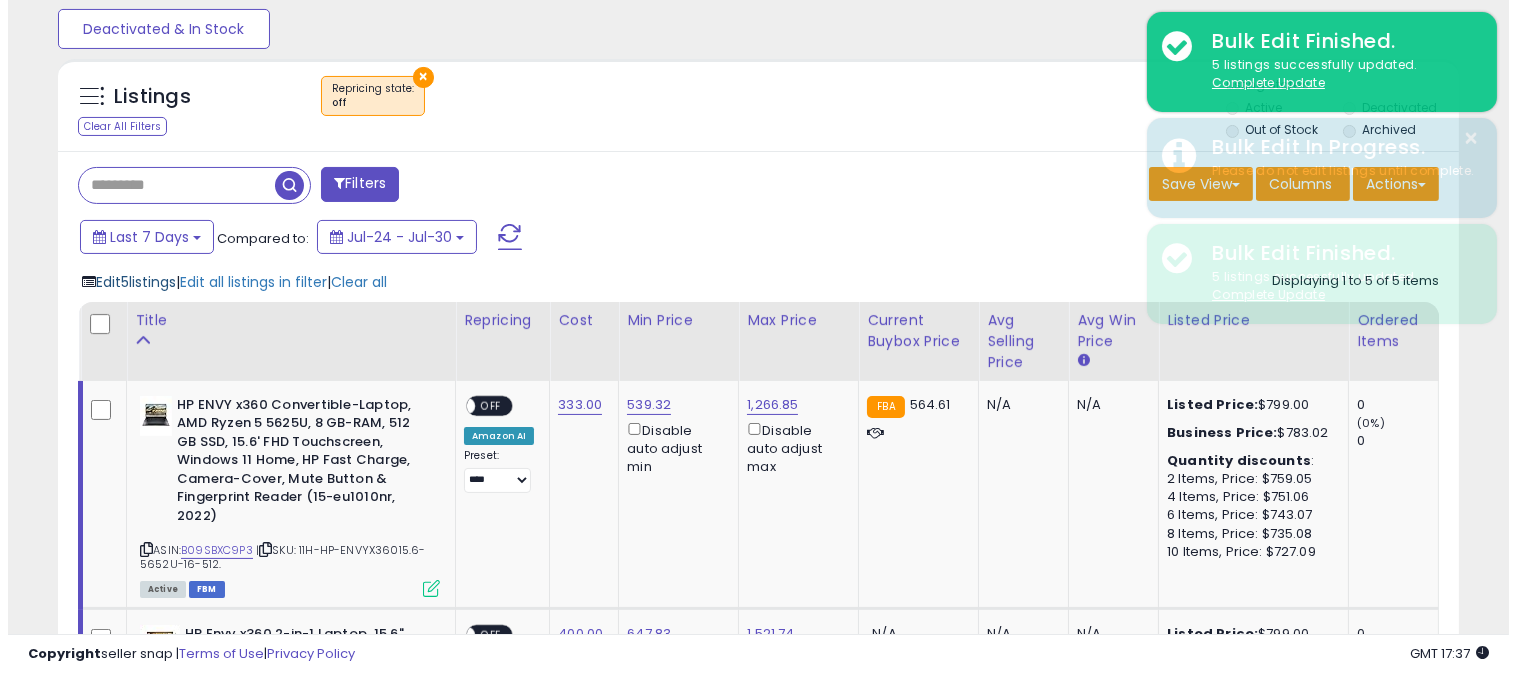 scroll, scrollTop: 999590, scrollLeft: 999178, axis: both 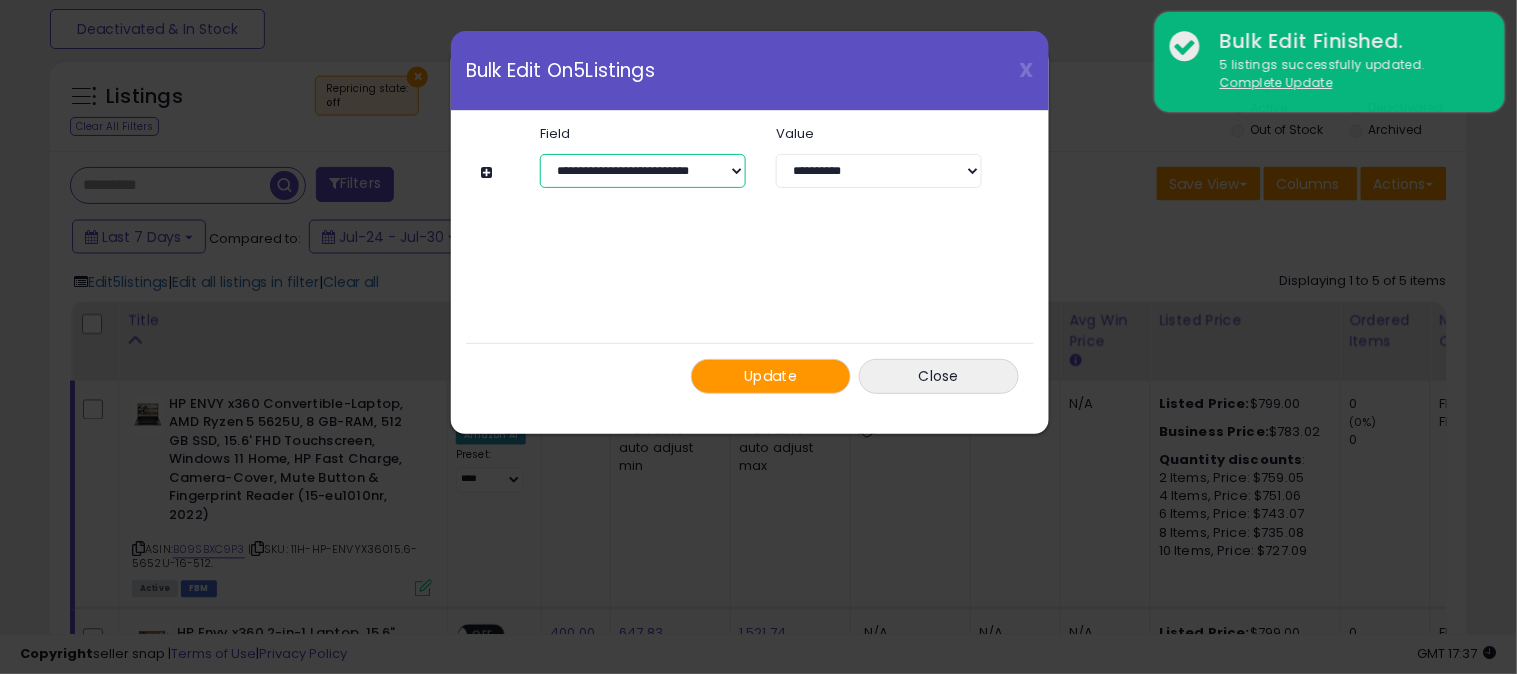 click on "**********" at bounding box center (643, 171) 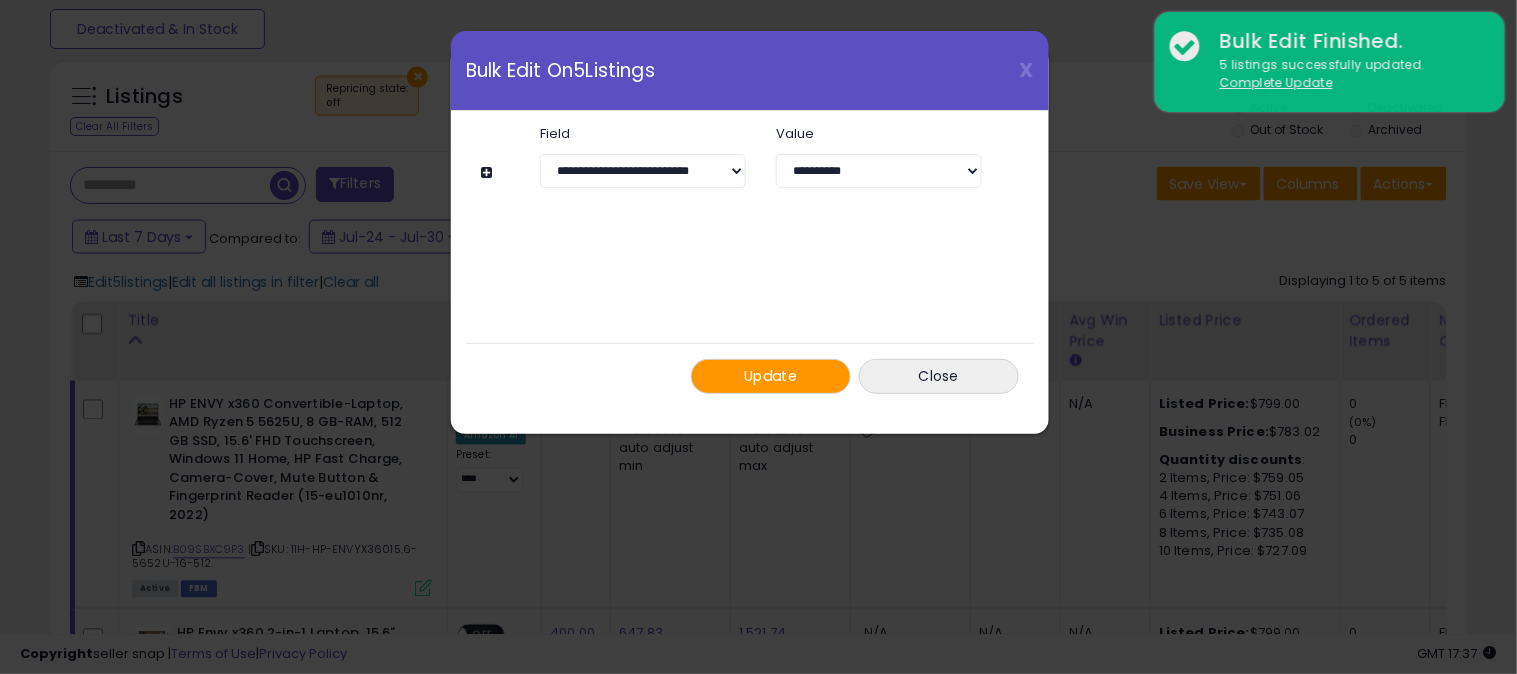 click on "**********" 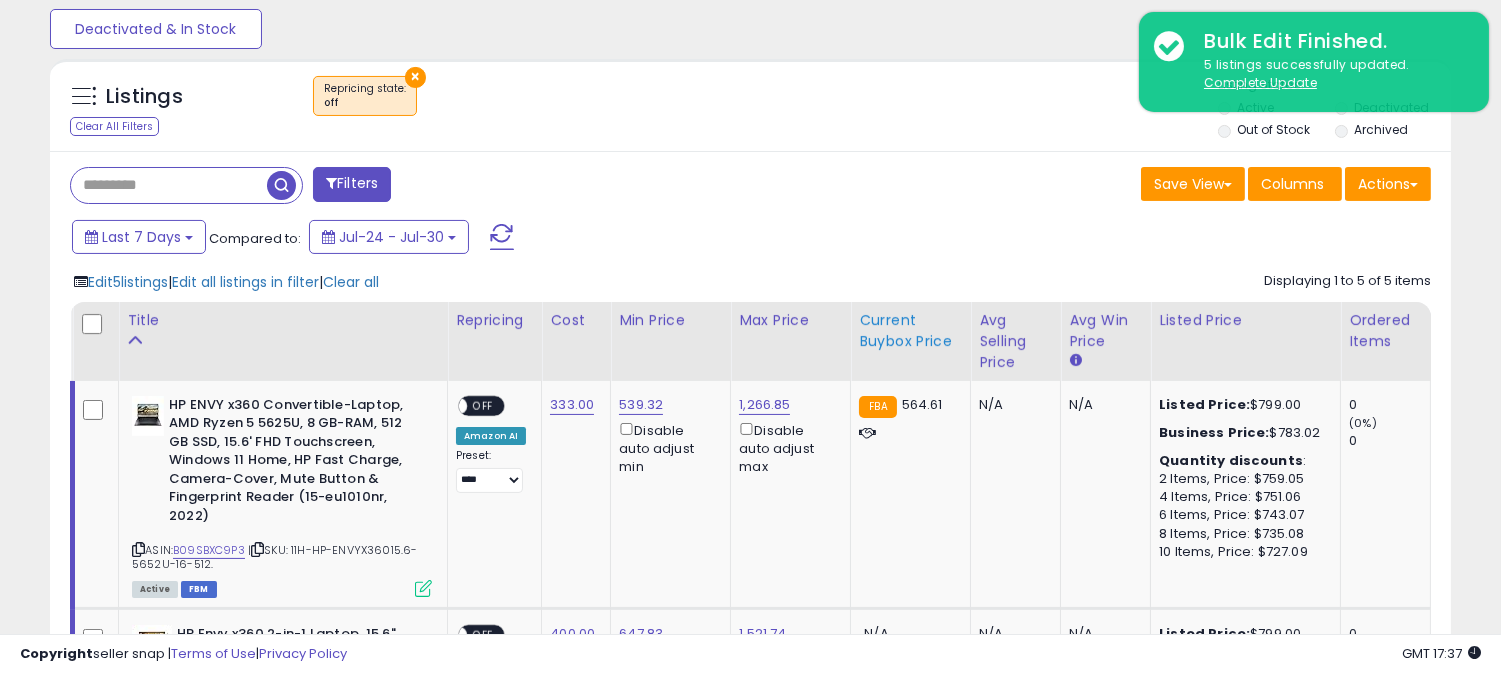 scroll, scrollTop: 410, scrollLeft: 812, axis: both 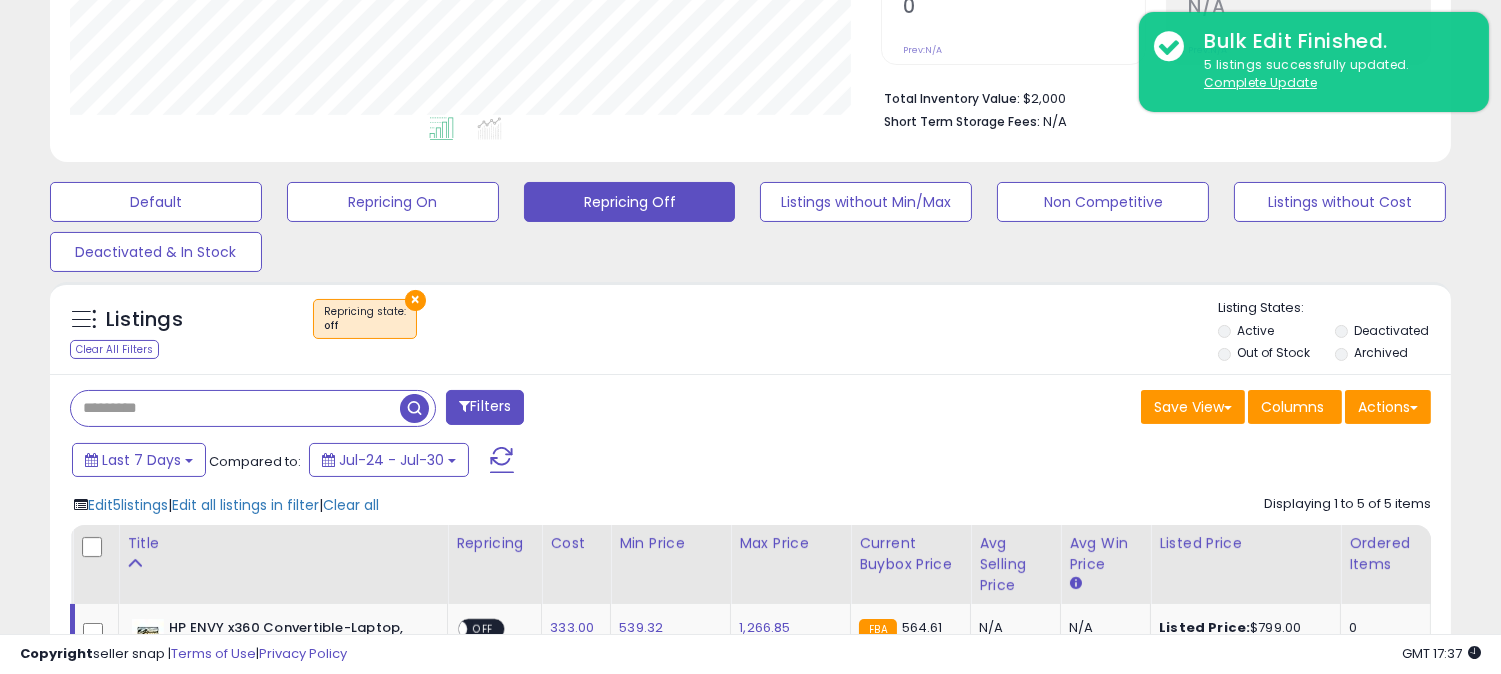 paste on "**********" 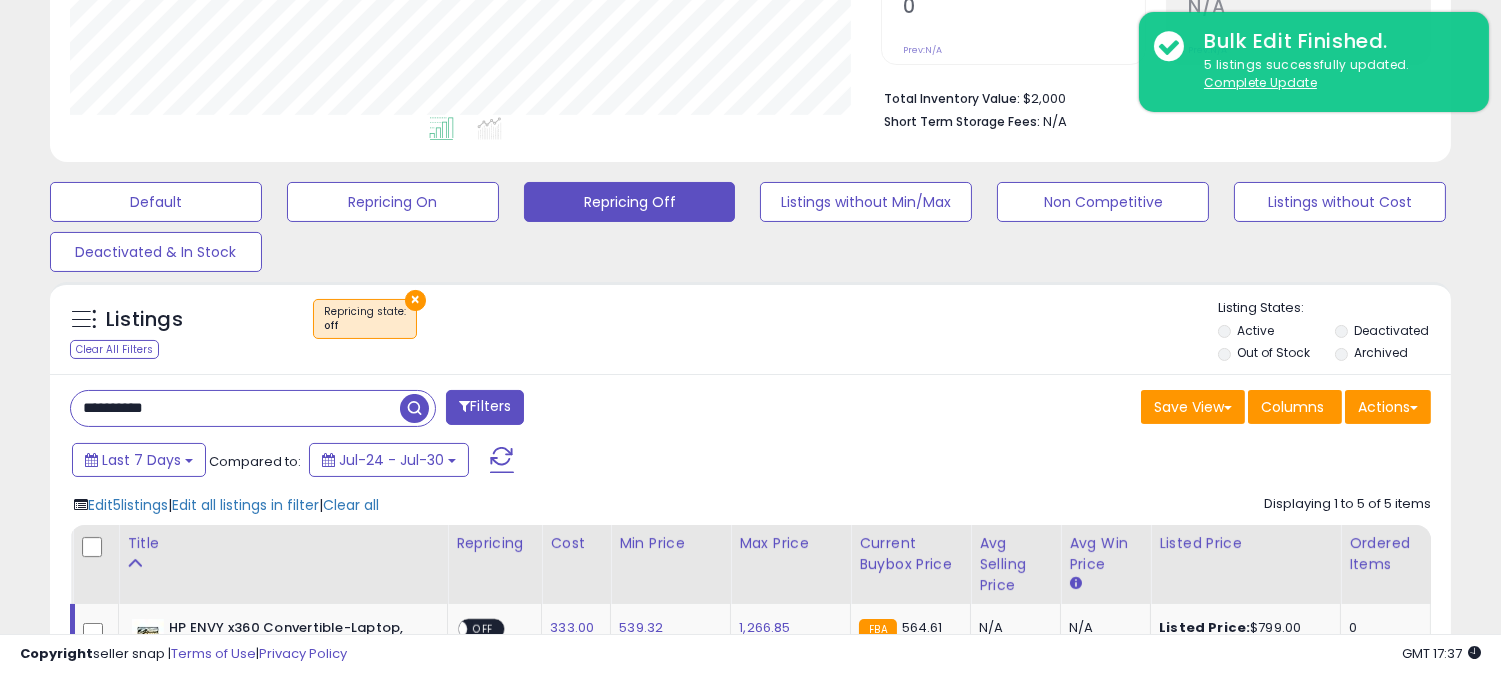 type on "**********" 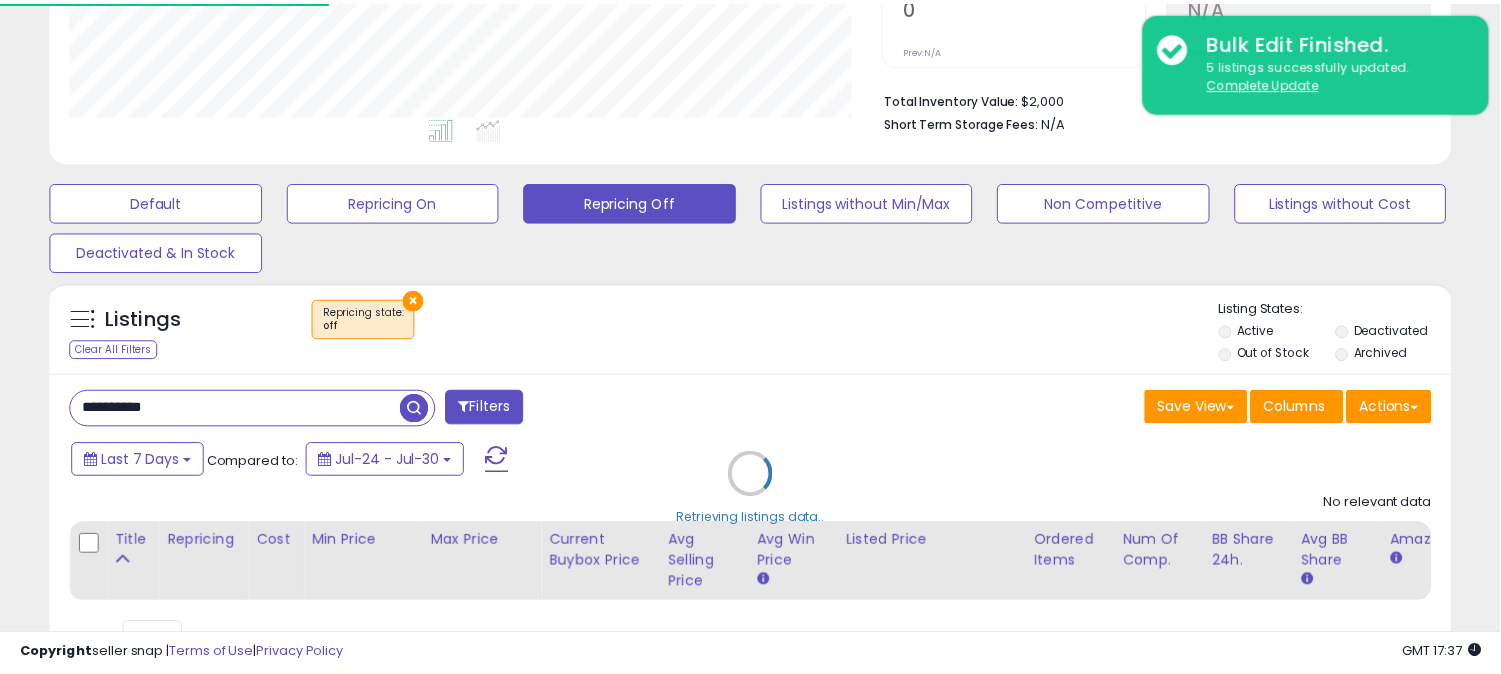 scroll, scrollTop: 410, scrollLeft: 812, axis: both 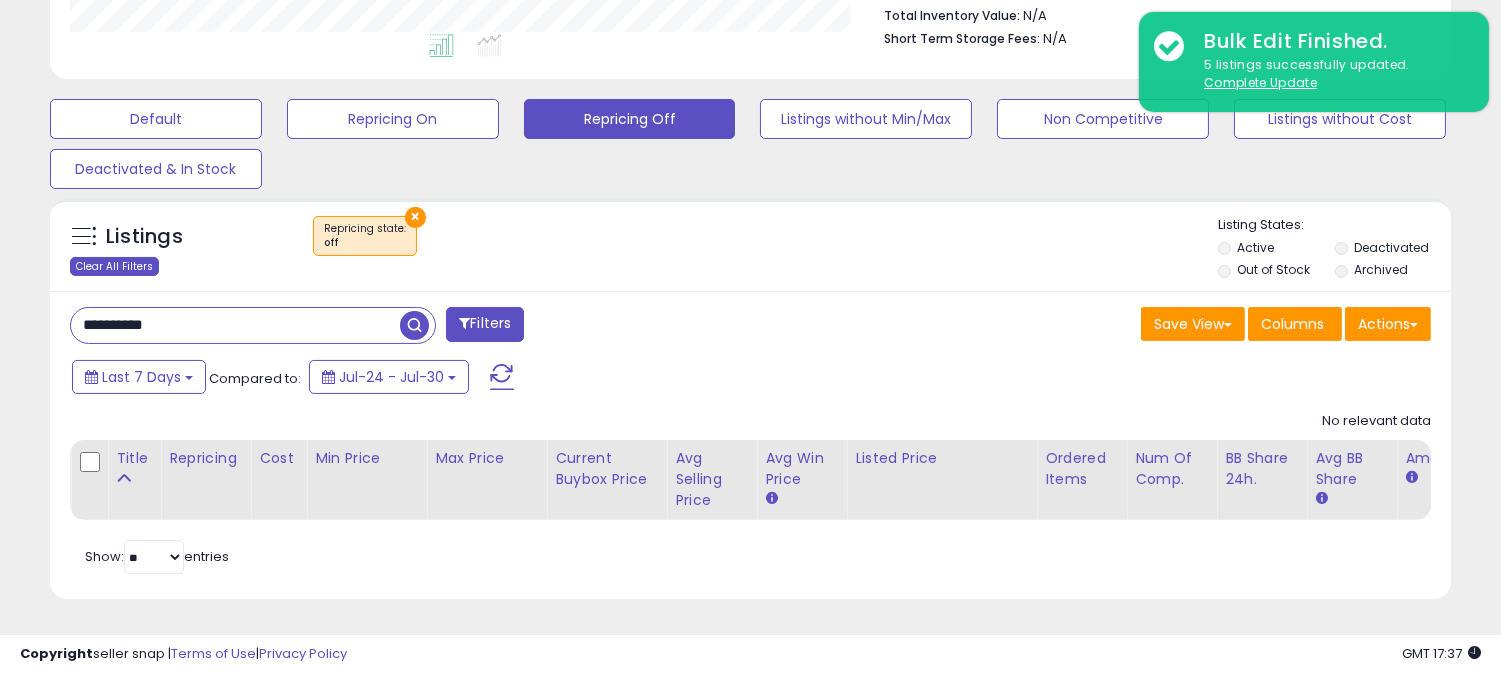 click on "Clear All Filters" at bounding box center (114, 266) 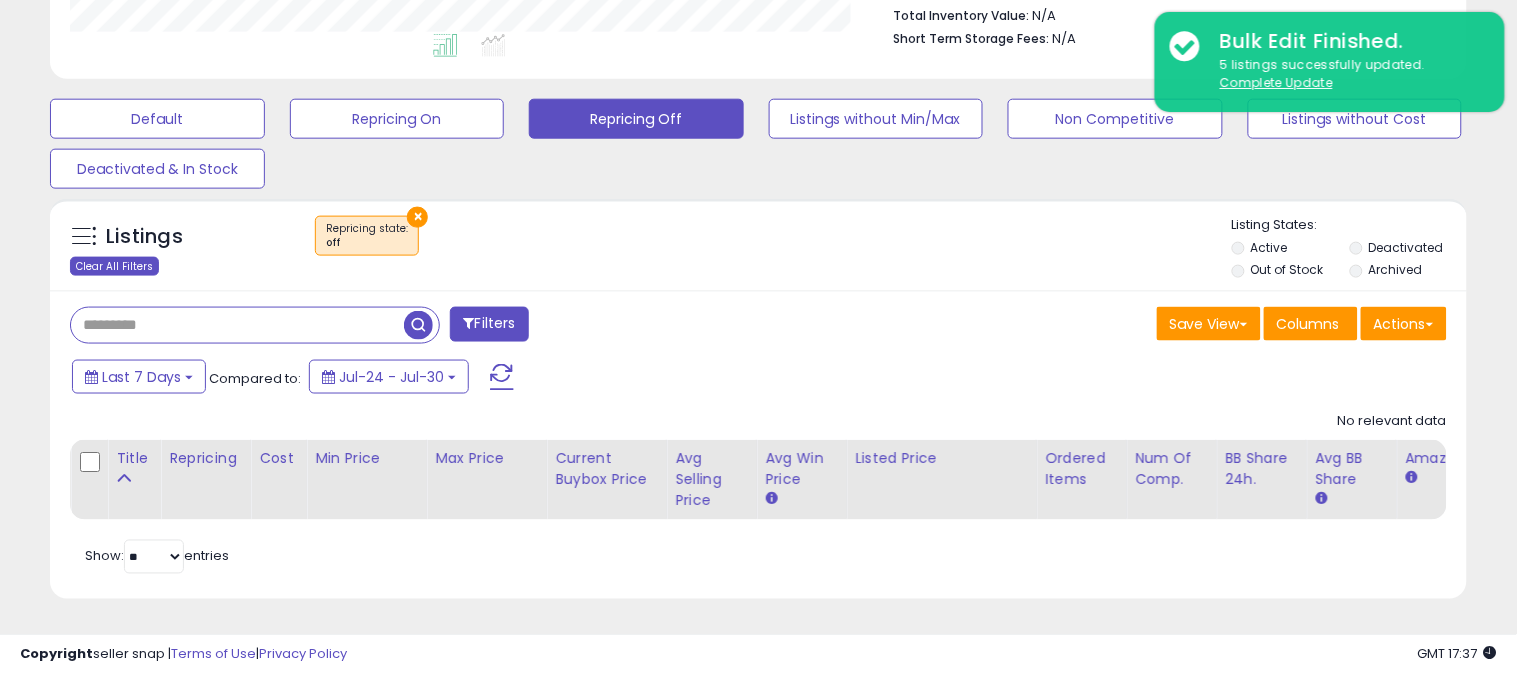 scroll, scrollTop: 999590, scrollLeft: 999178, axis: both 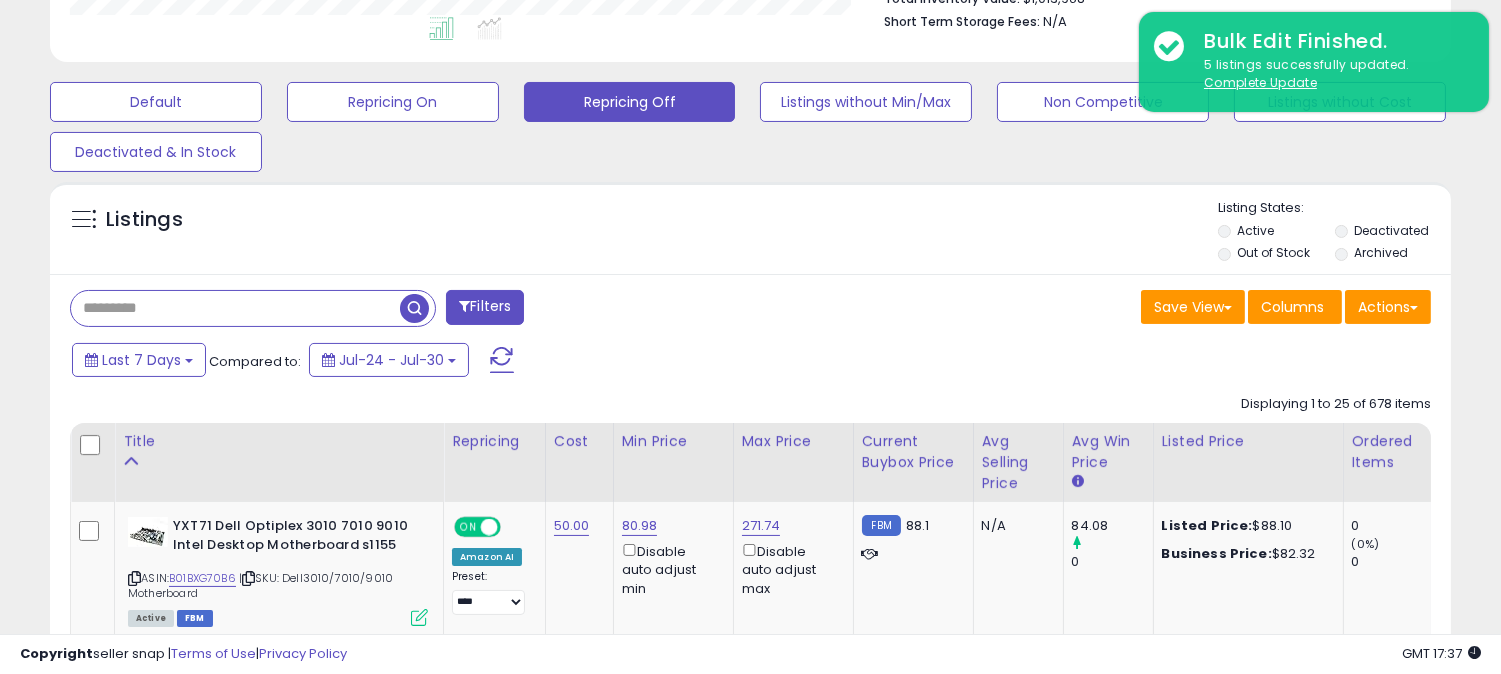 paste on "**********" 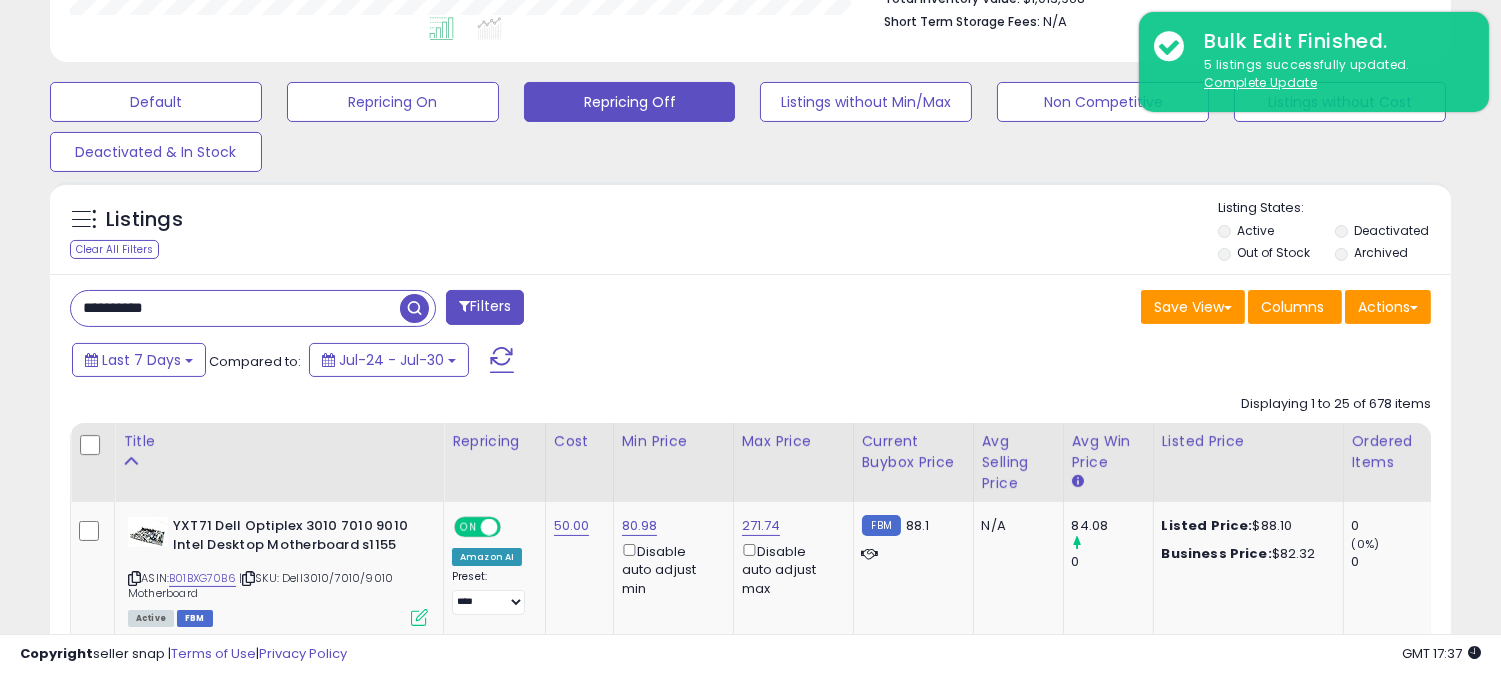 type on "**********" 